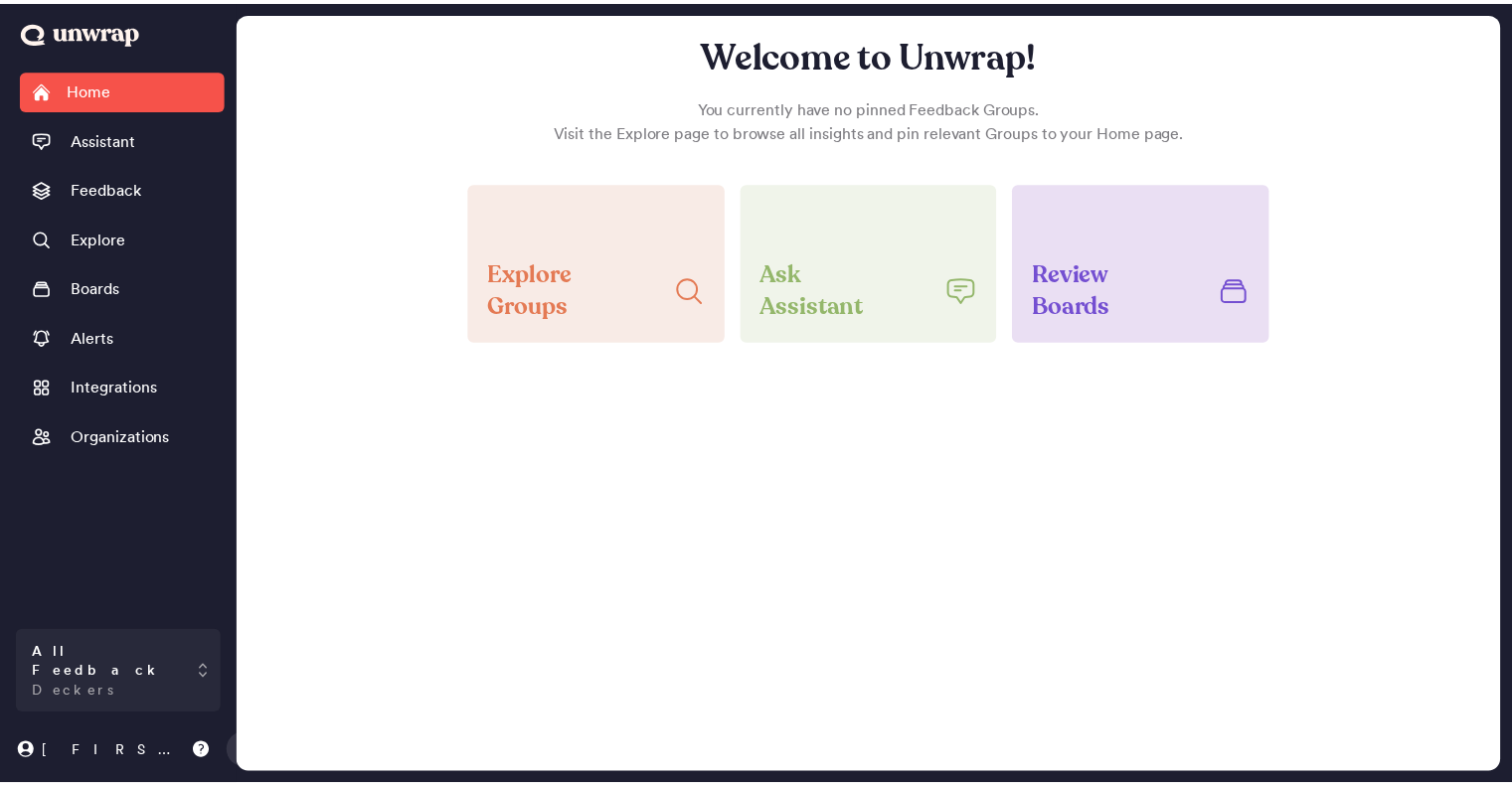 scroll, scrollTop: 0, scrollLeft: 0, axis: both 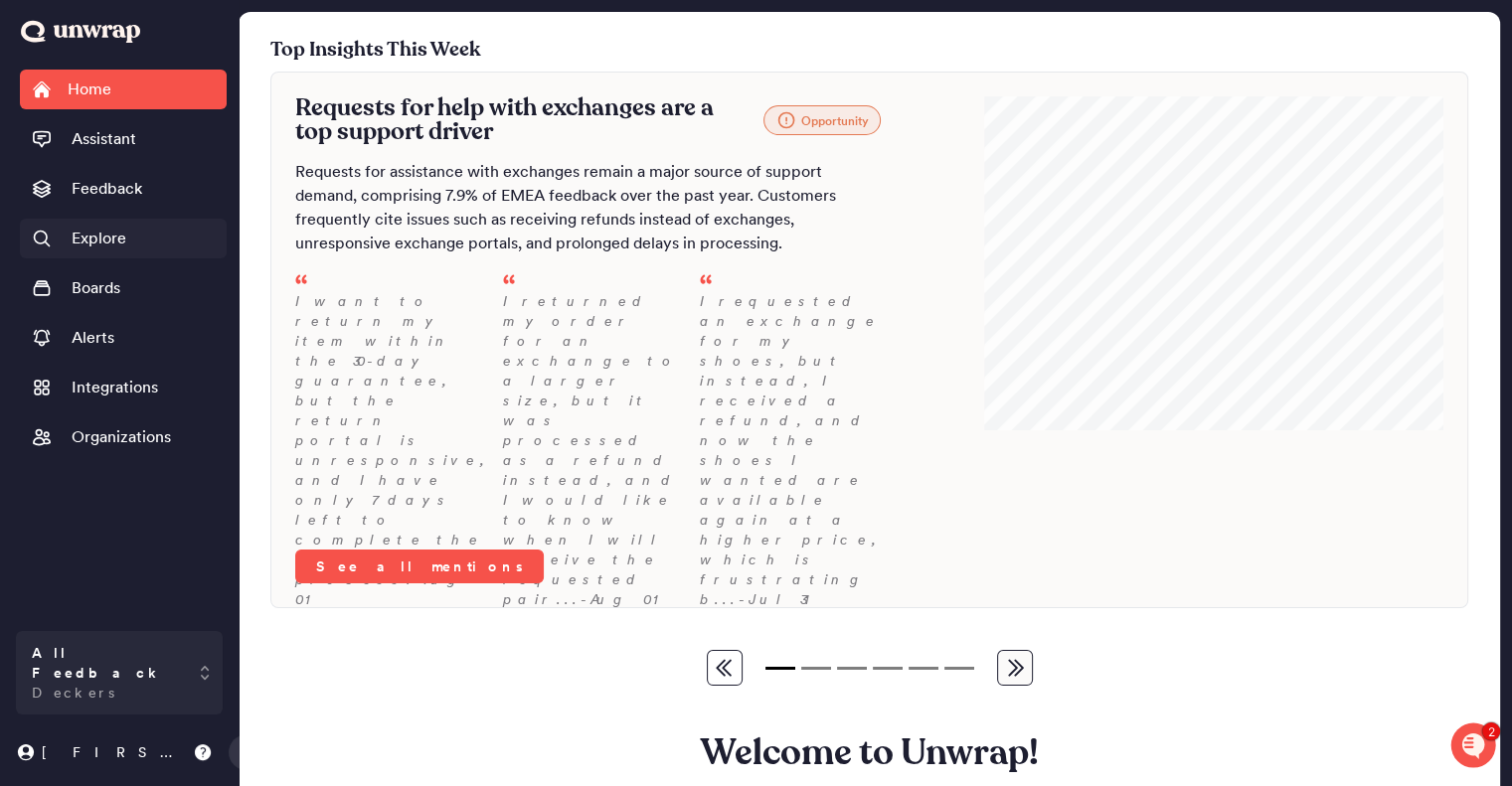 click on "Explore" at bounding box center [98, 238] 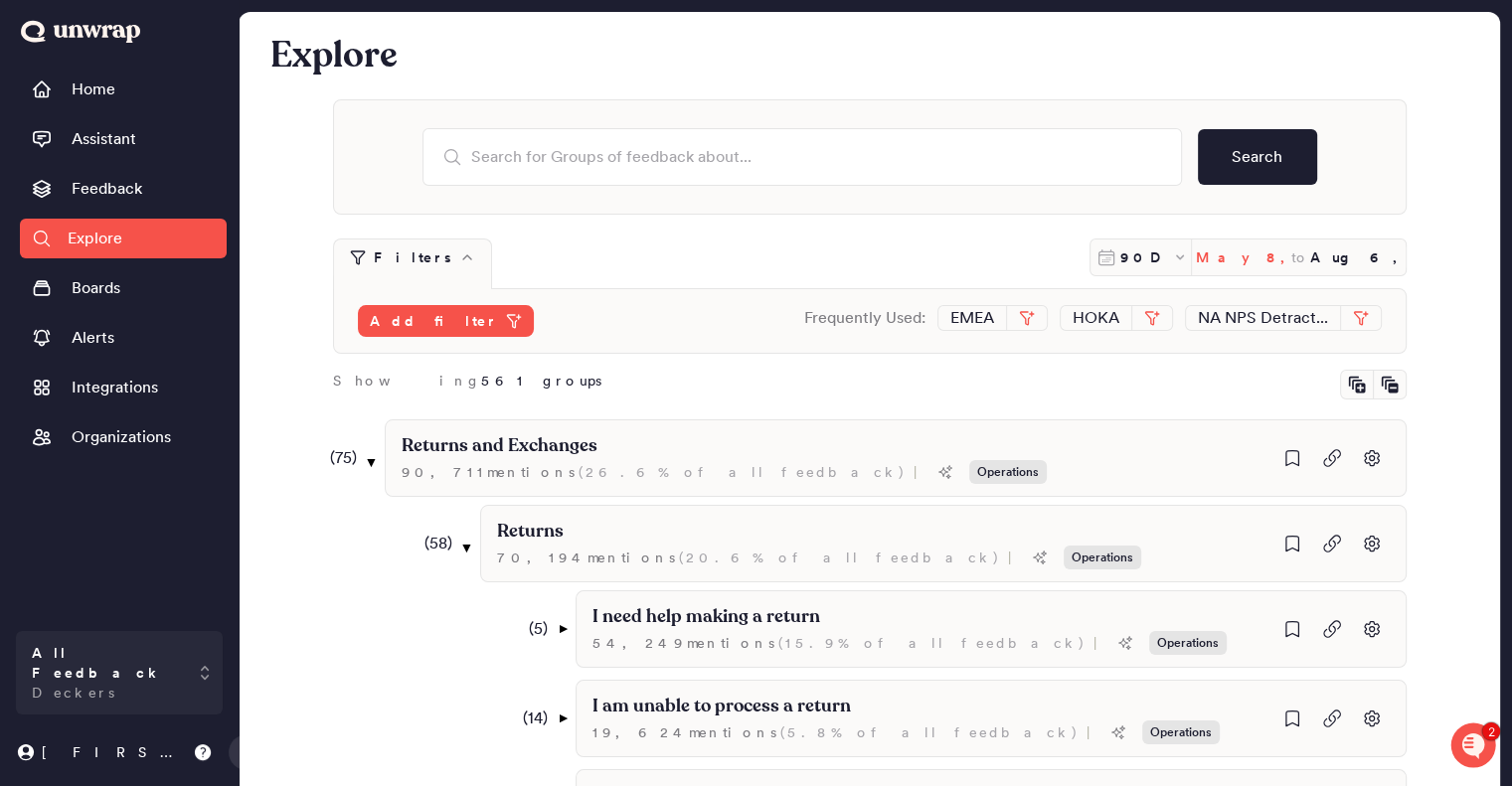 click on "May 8, 2025" at bounding box center (1244, 257) 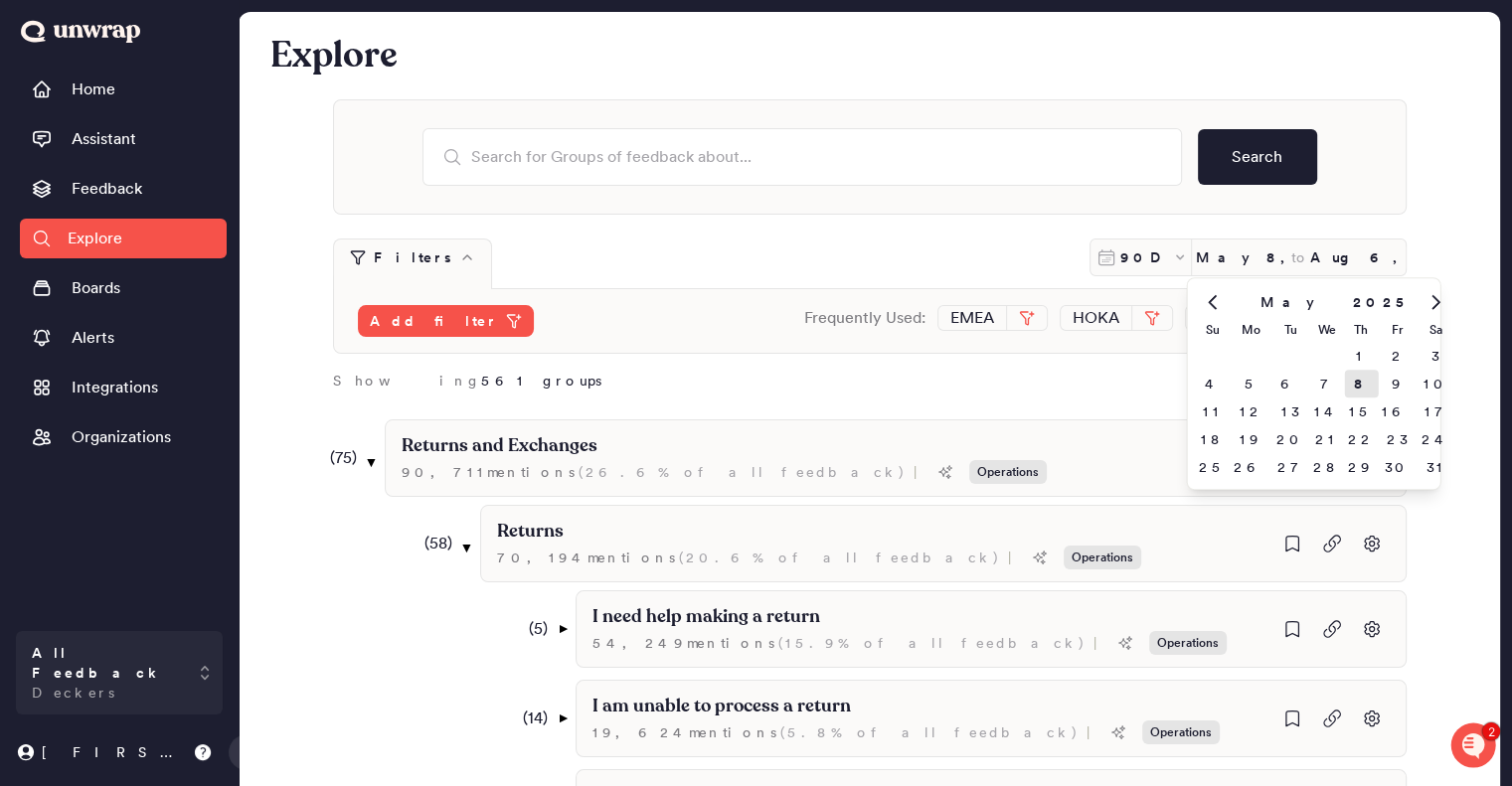 click 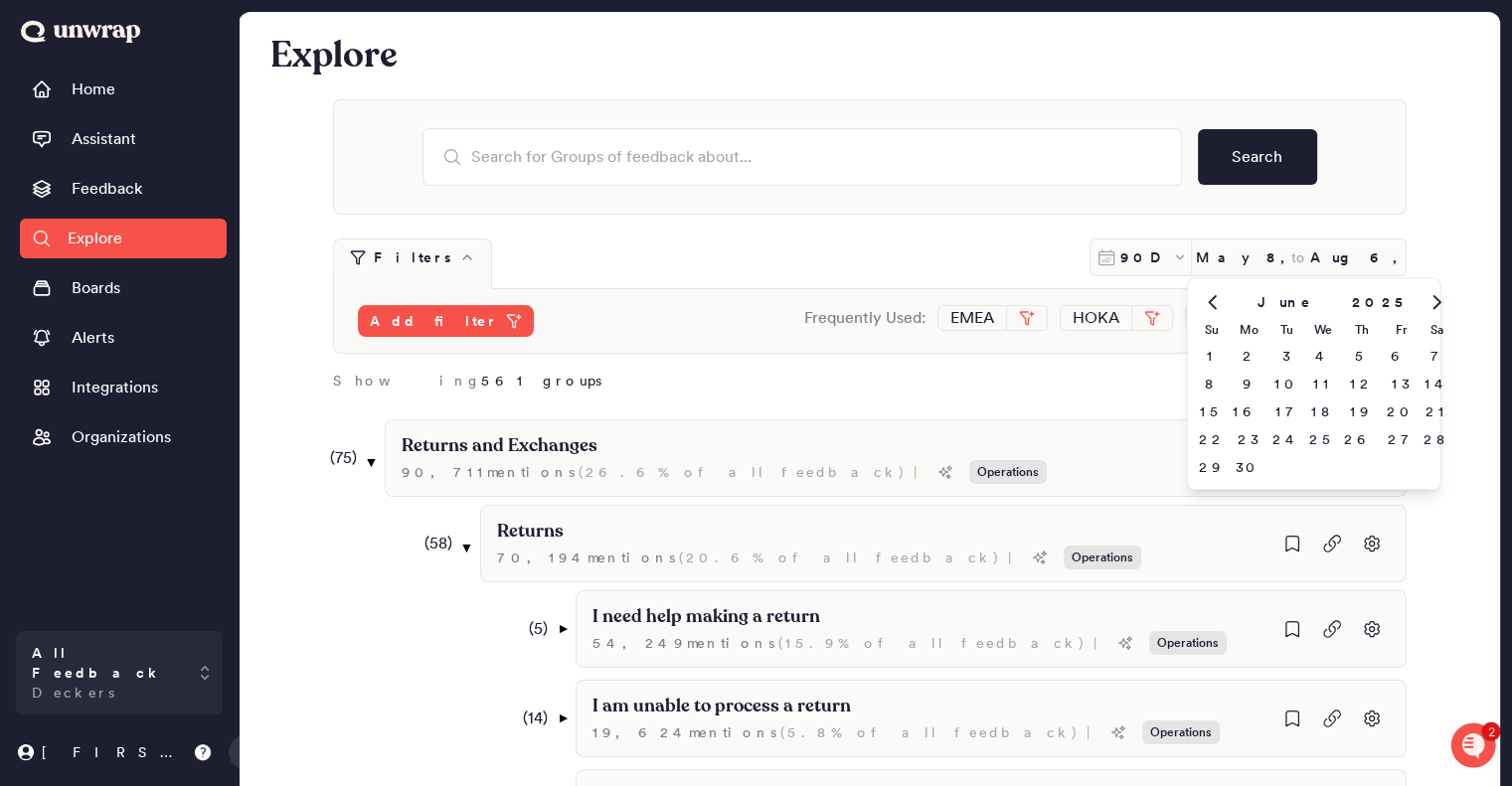 click 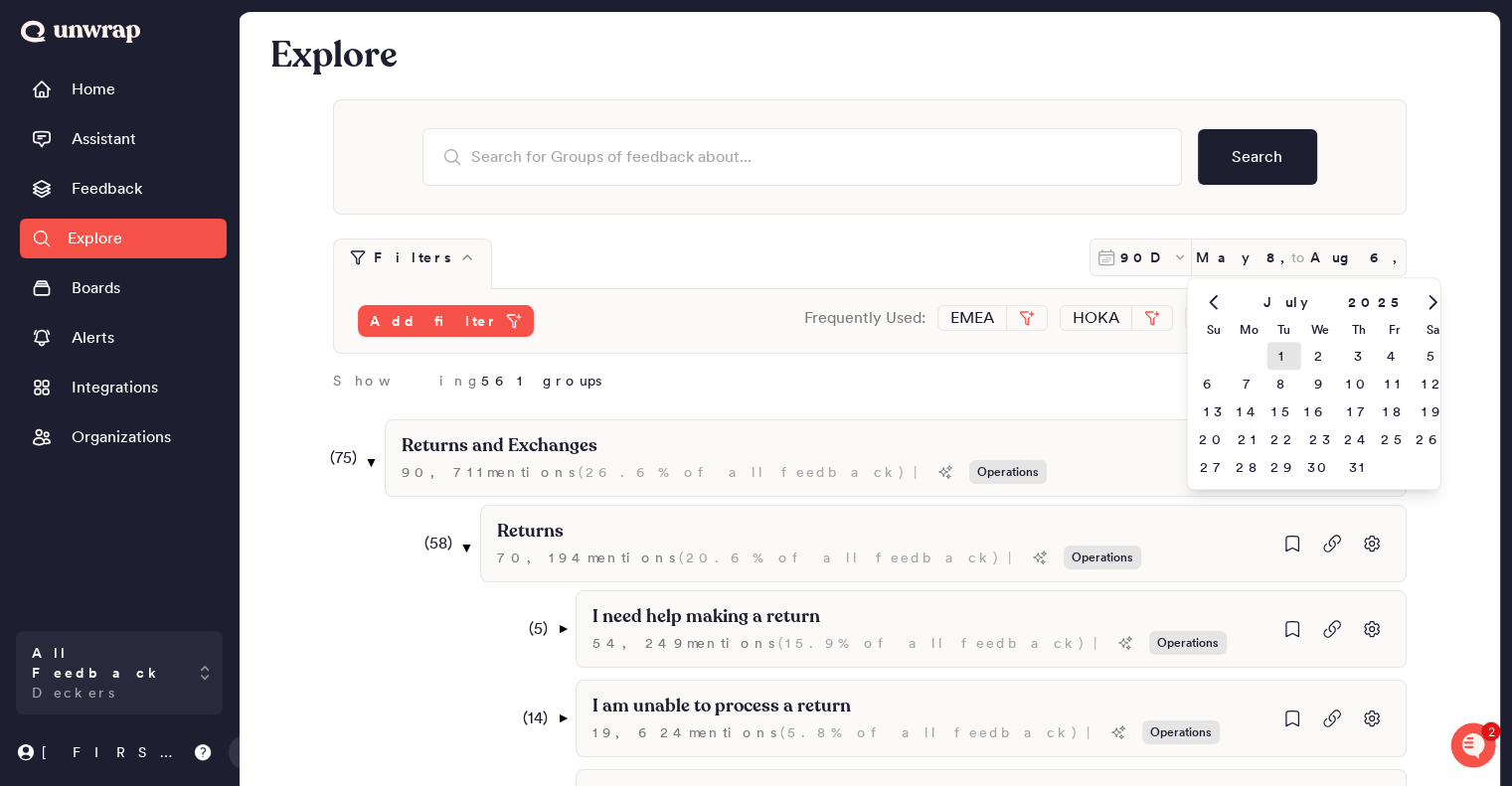 click on "1" at bounding box center [1283, 356] 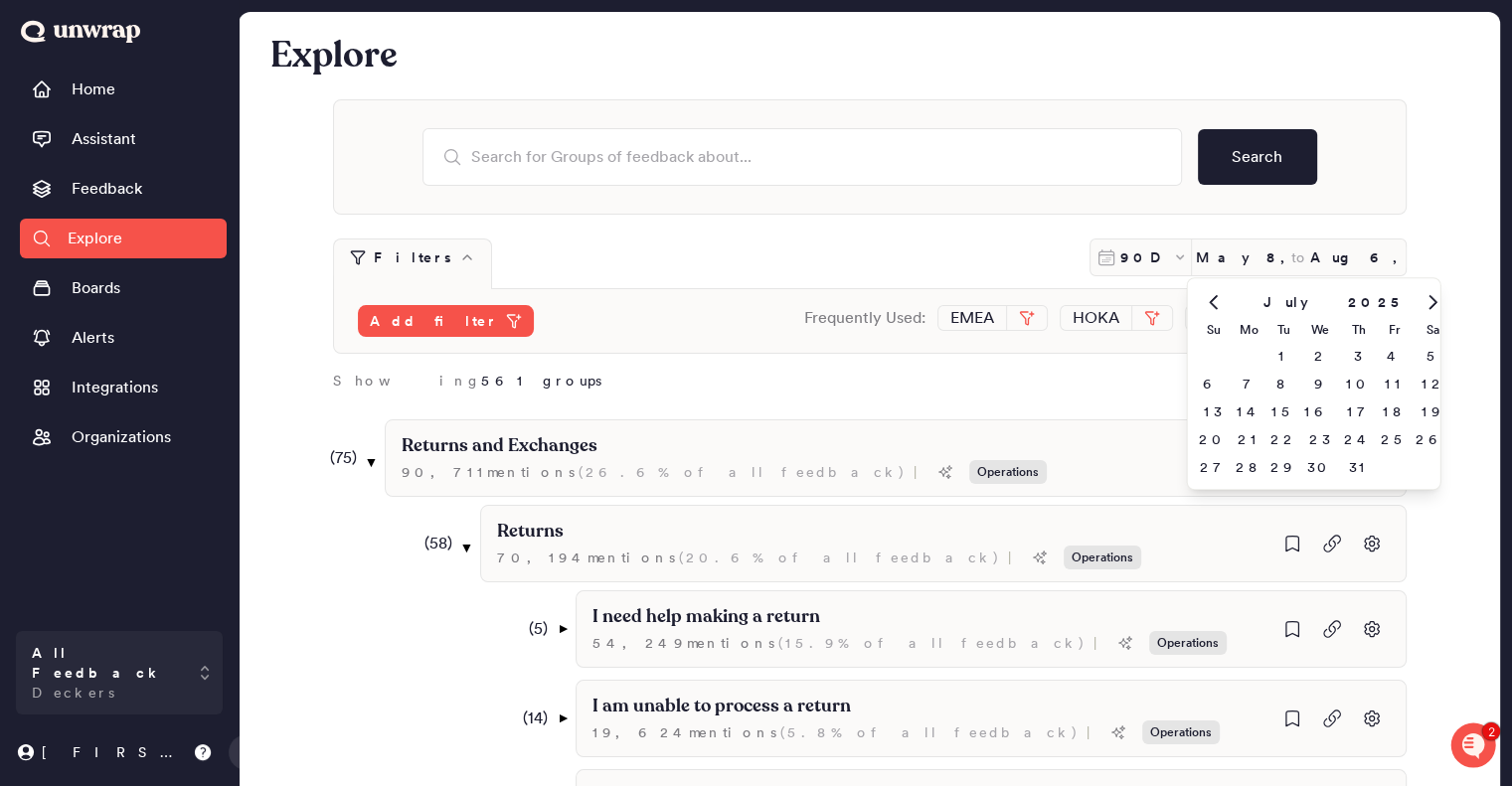 type on "Jul 1, 2025" 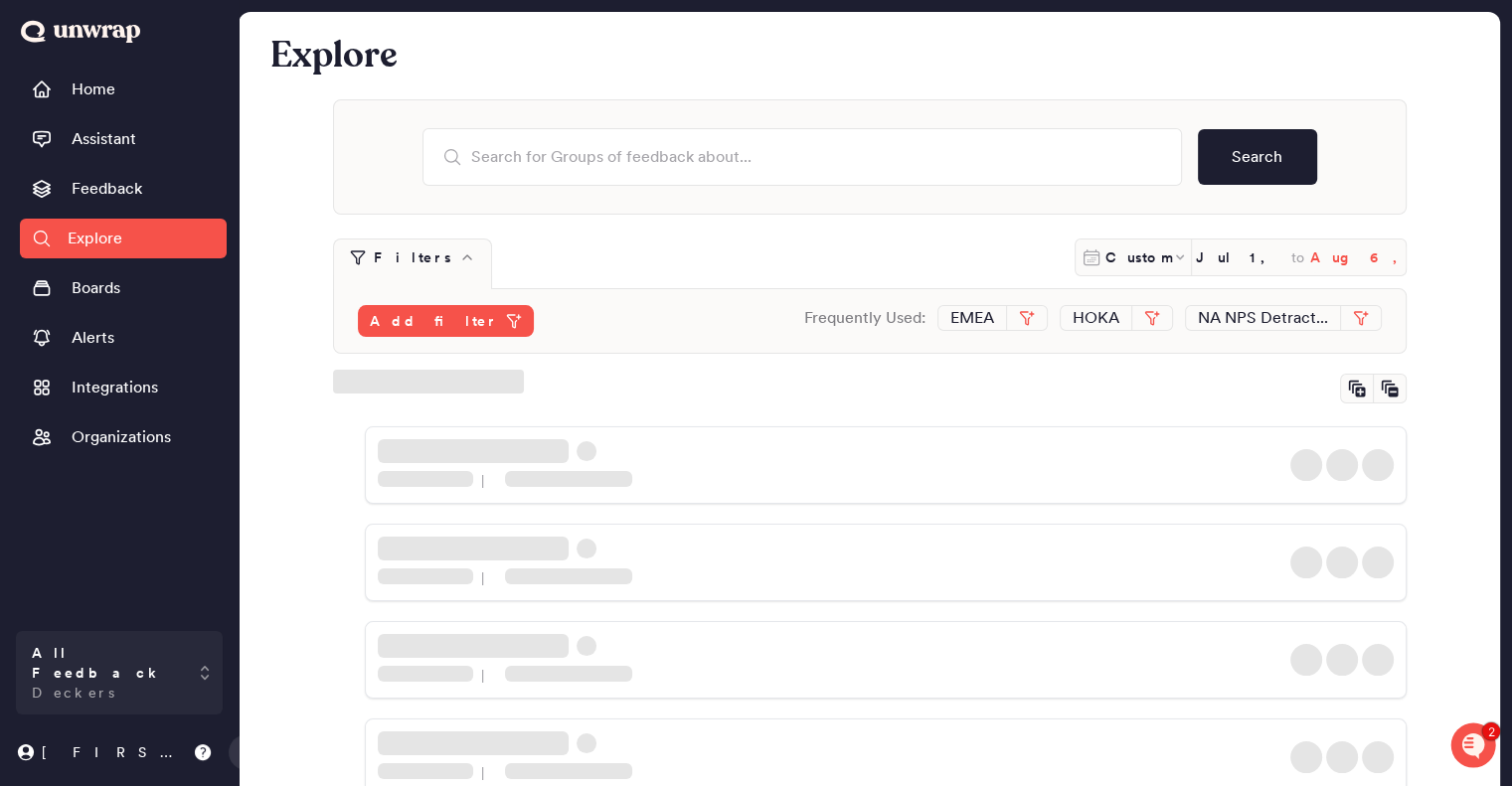 click on "Aug 6, 2025" at bounding box center [1358, 257] 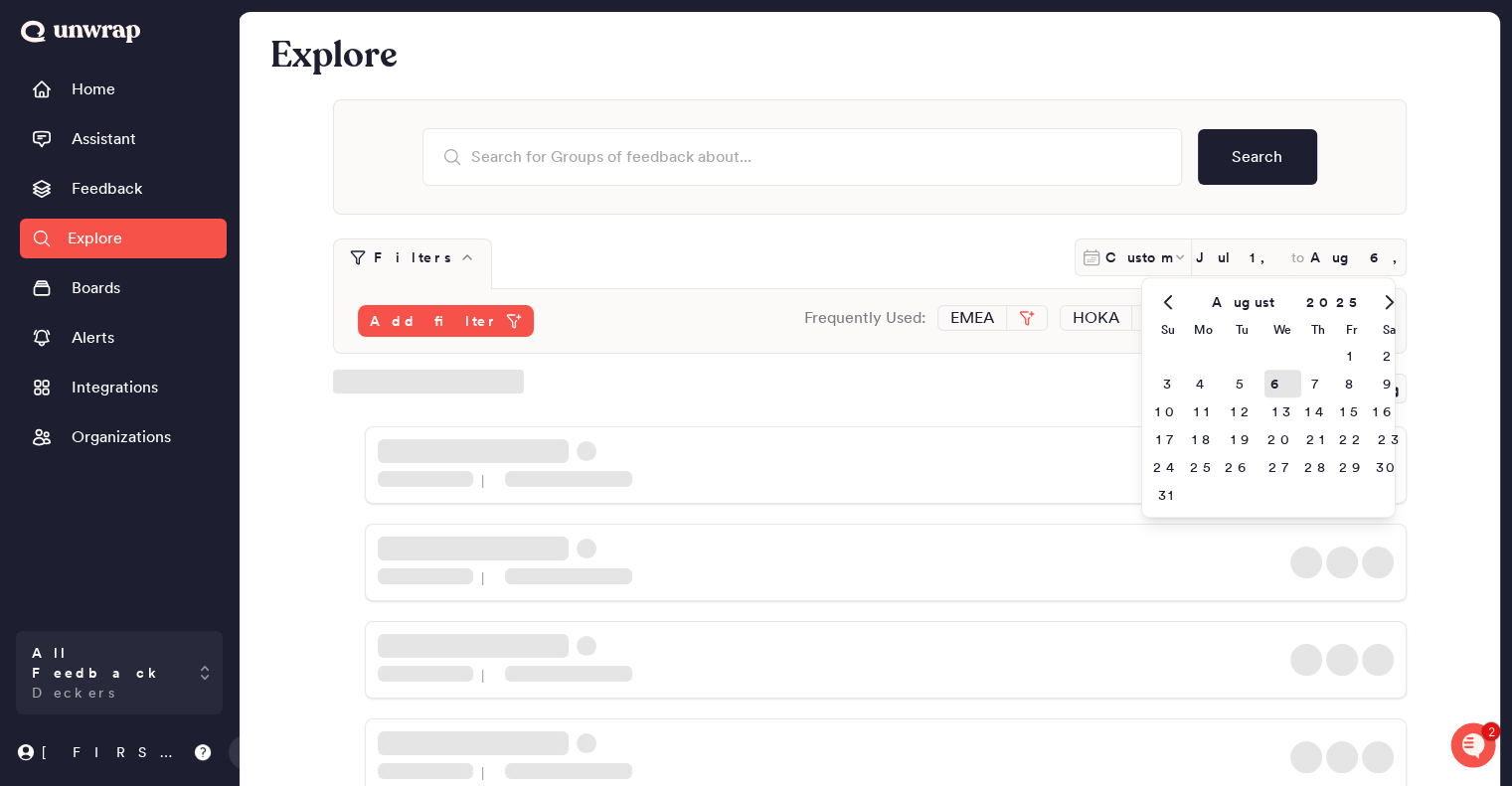 click 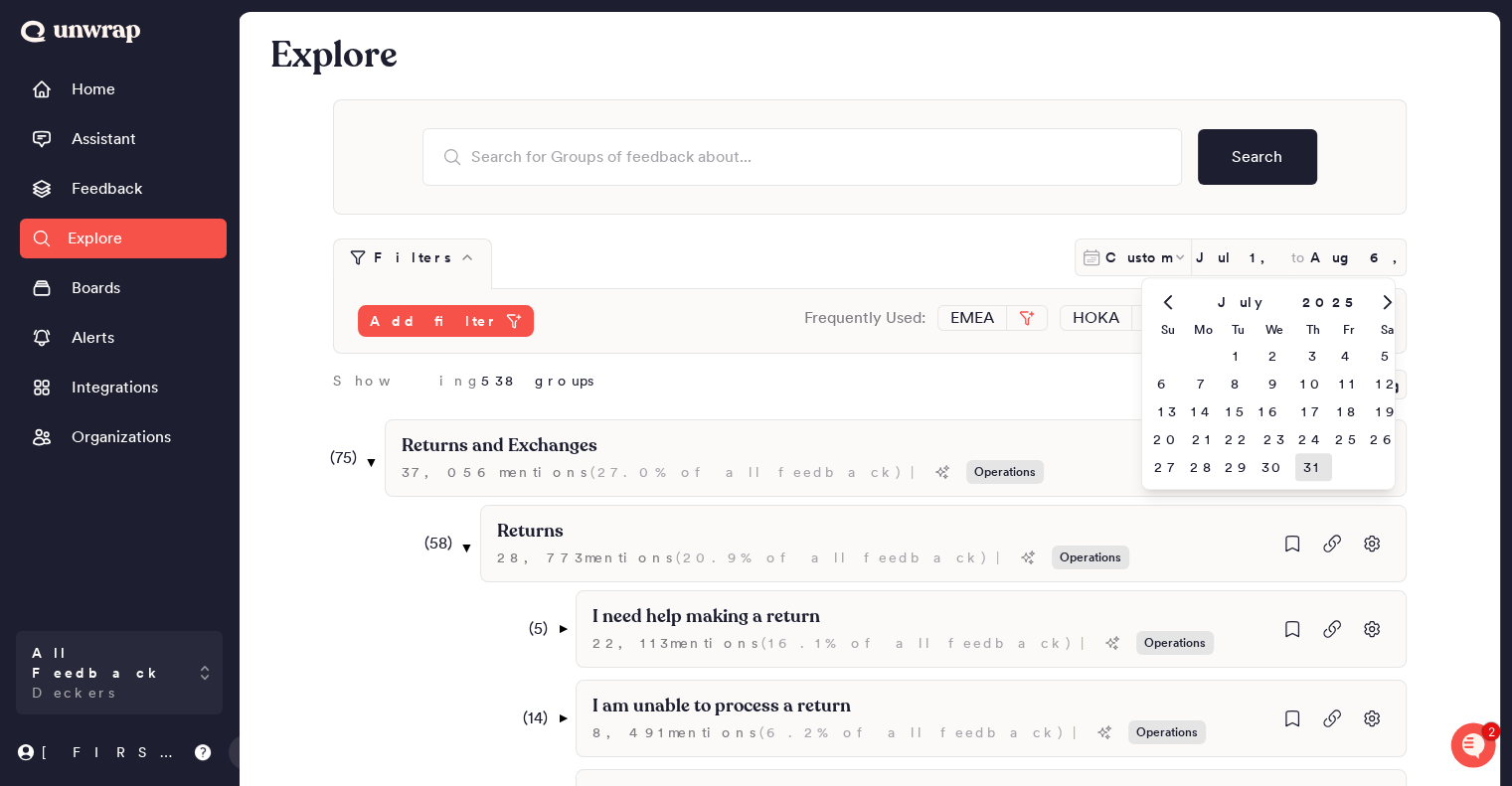 click on "31" at bounding box center [1312, 467] 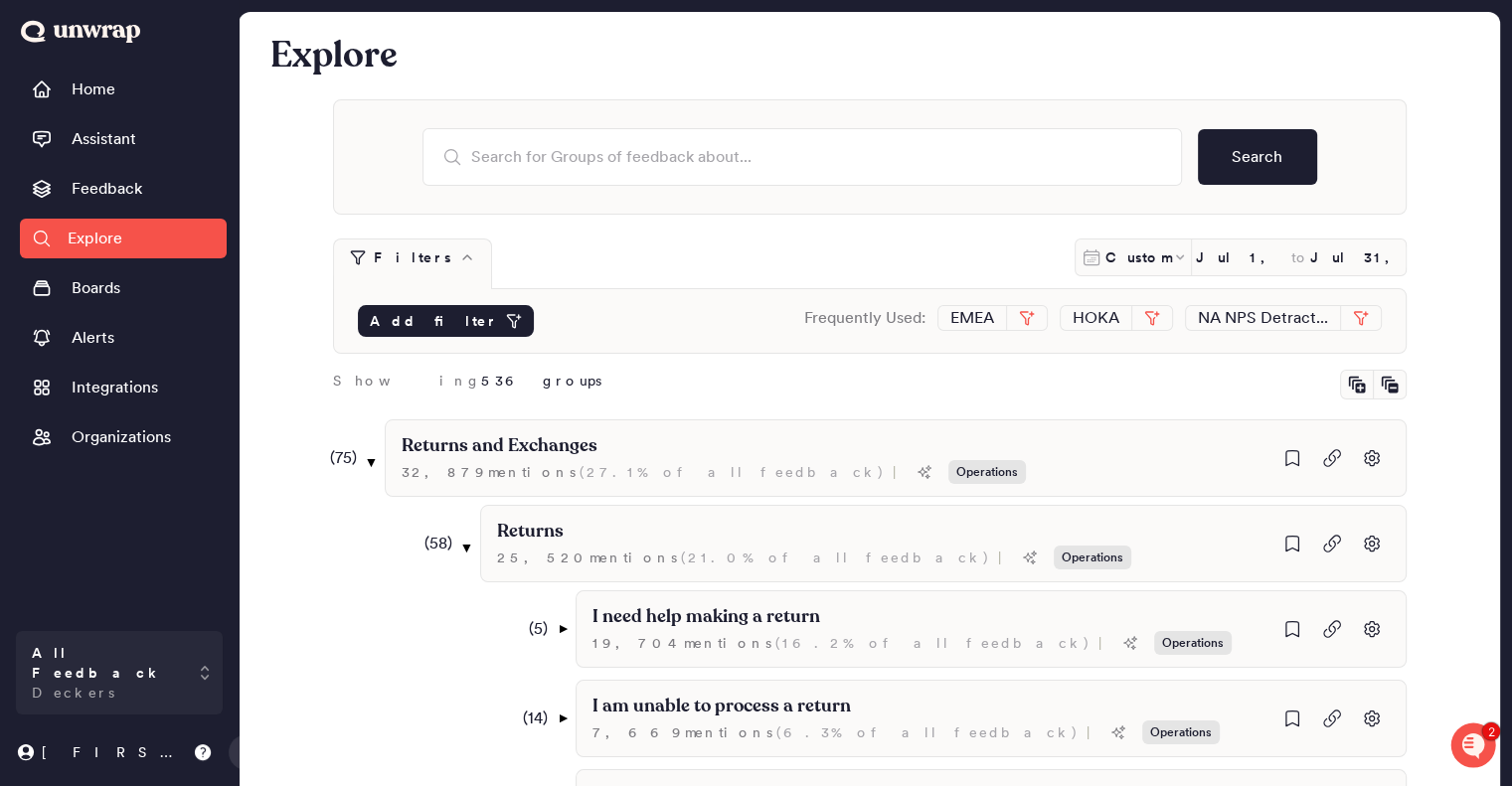 click 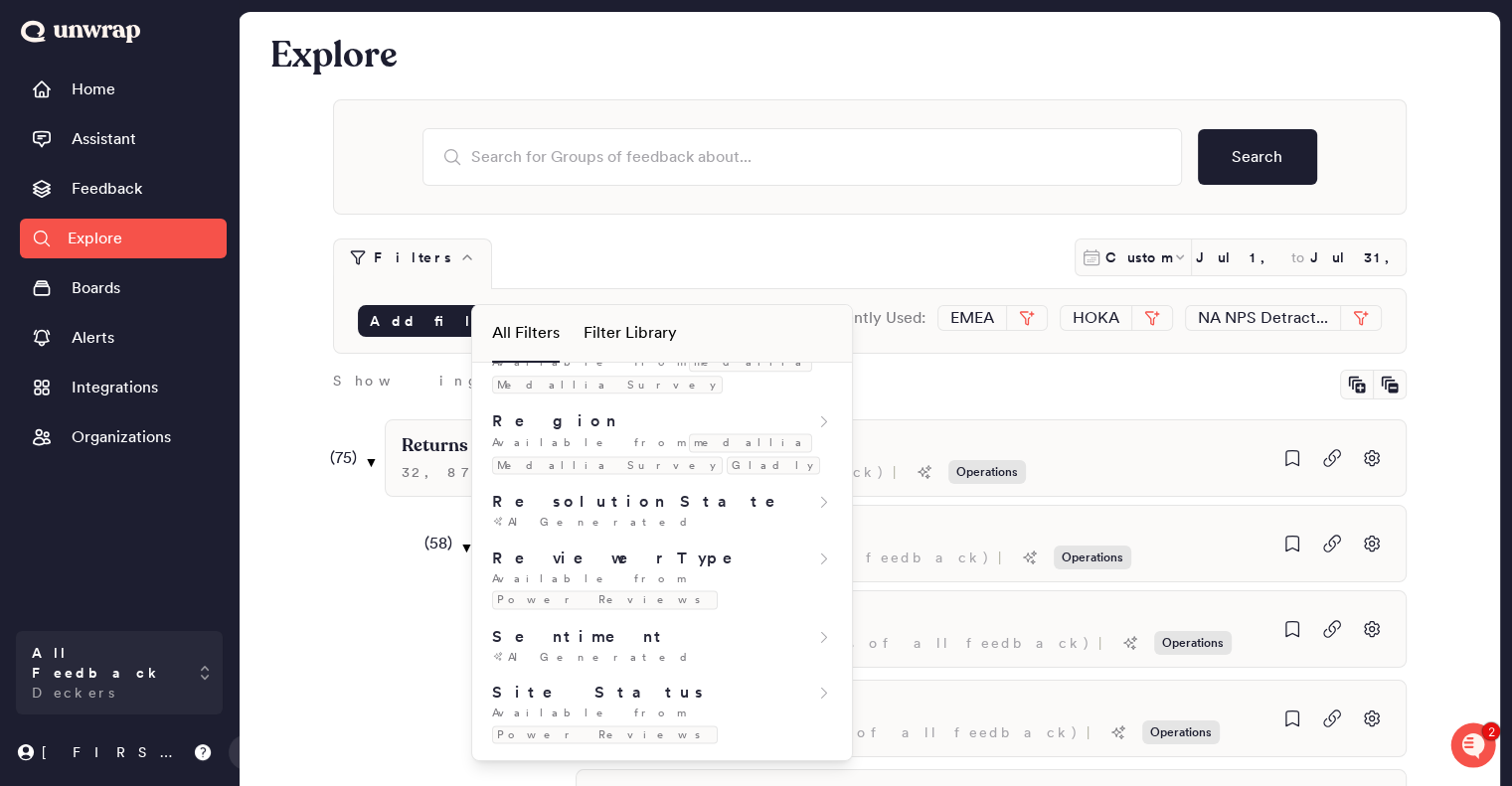 scroll, scrollTop: 2794, scrollLeft: 0, axis: vertical 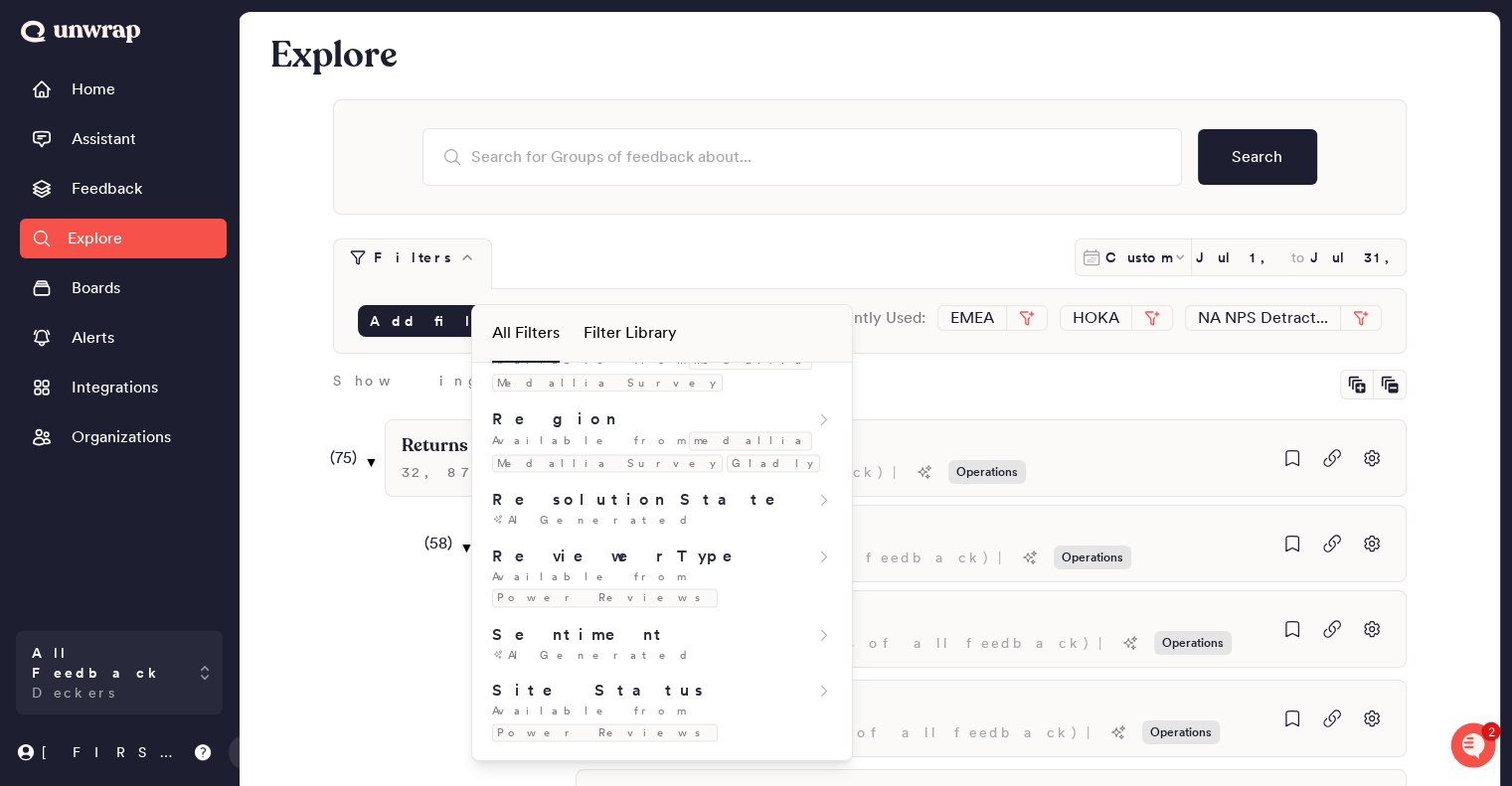 click on "Survey Program" at bounding box center (662, 1492) 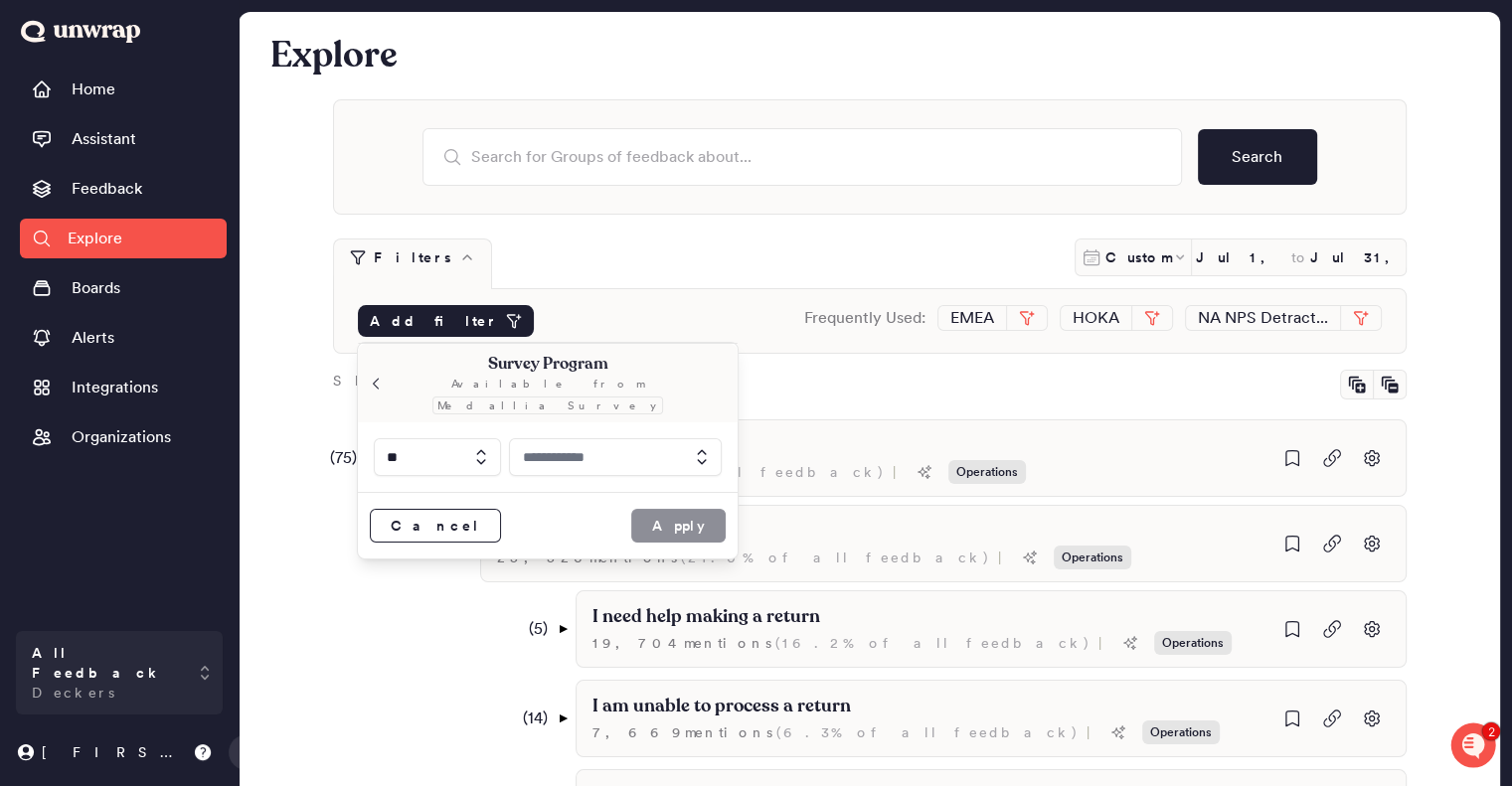click at bounding box center [615, 457] 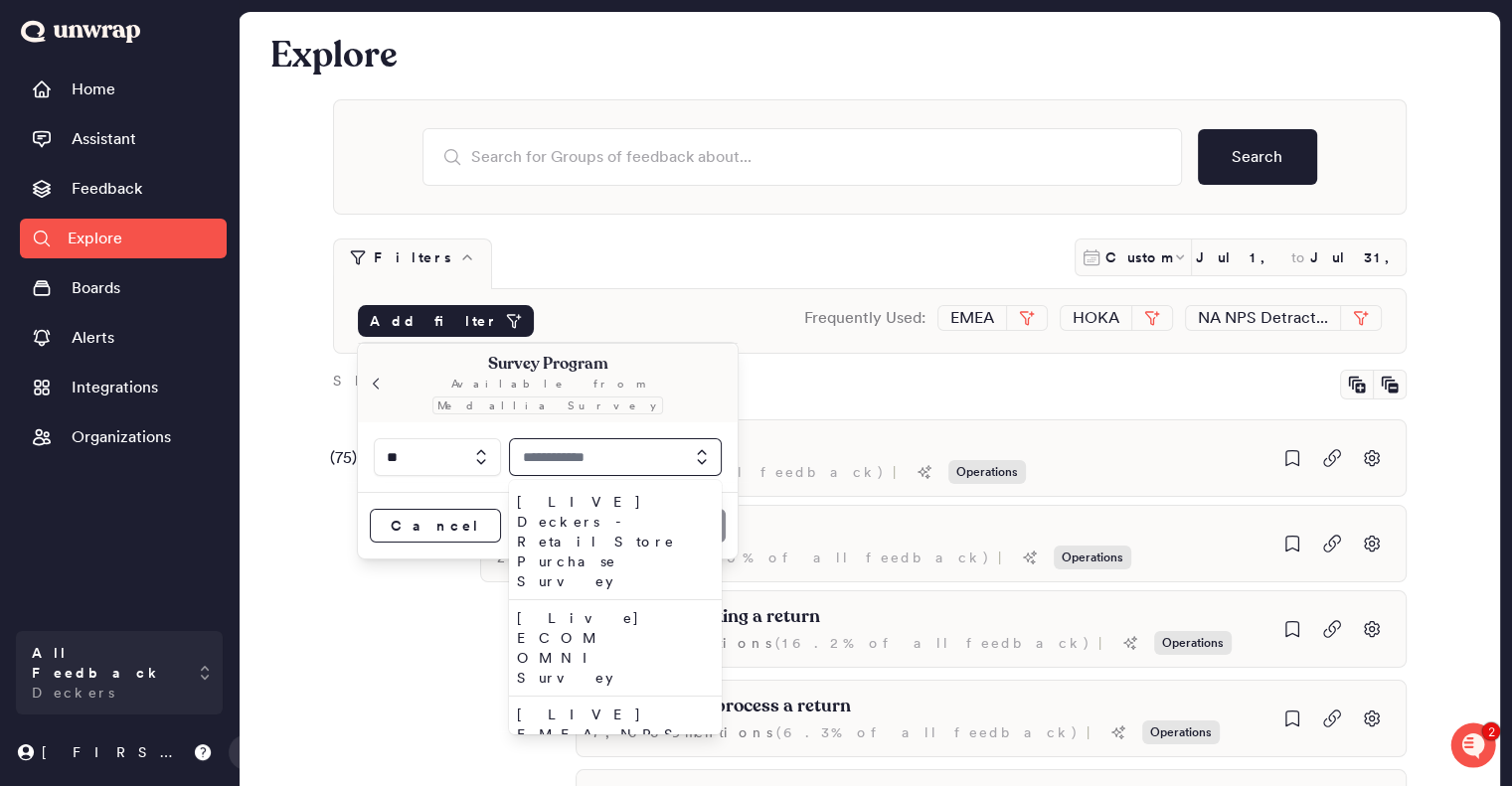 scroll, scrollTop: 36, scrollLeft: 0, axis: vertical 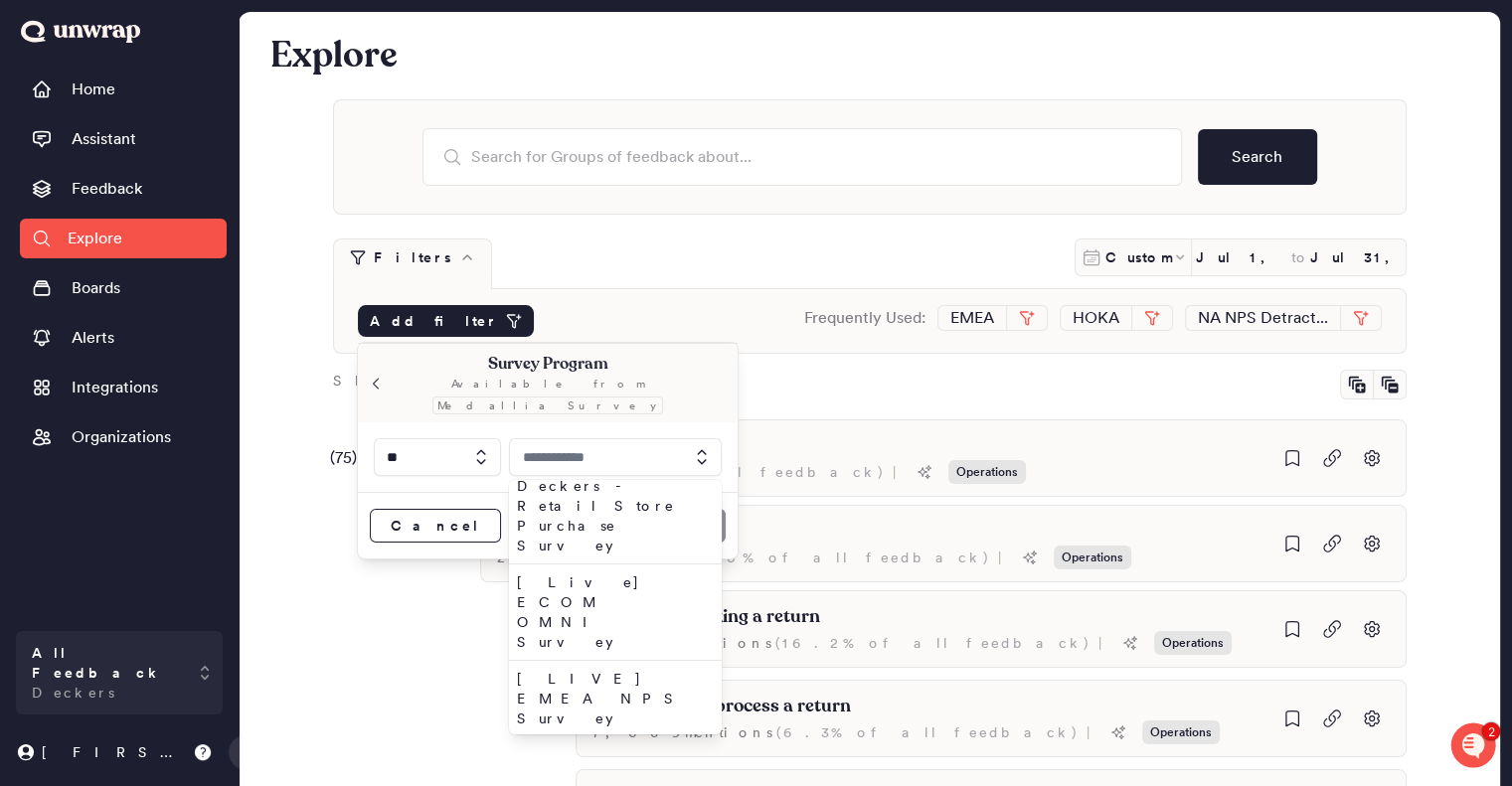 click on "[LIVE] NA NPS Survey" at bounding box center (611, 862) 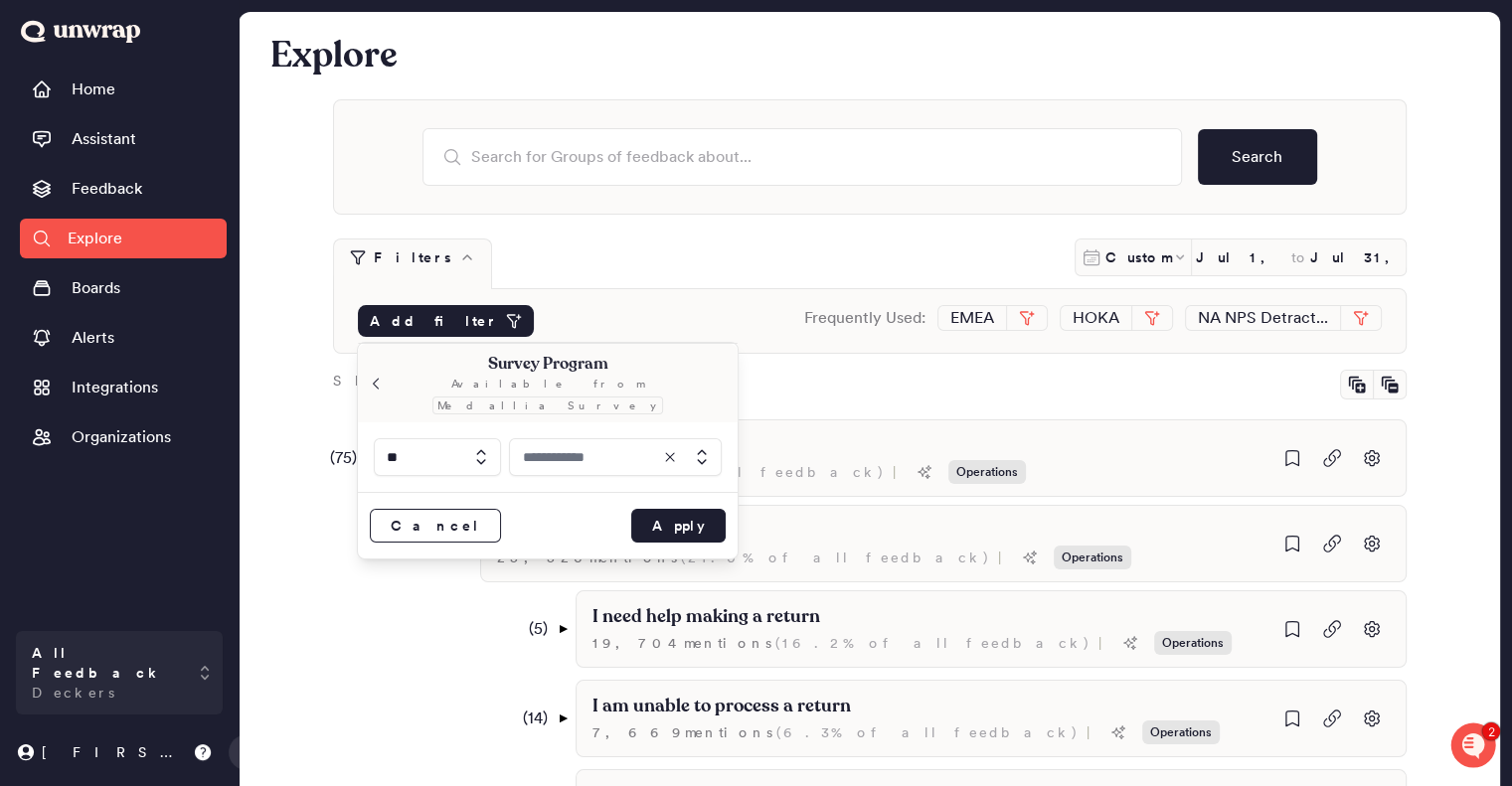 type on "**********" 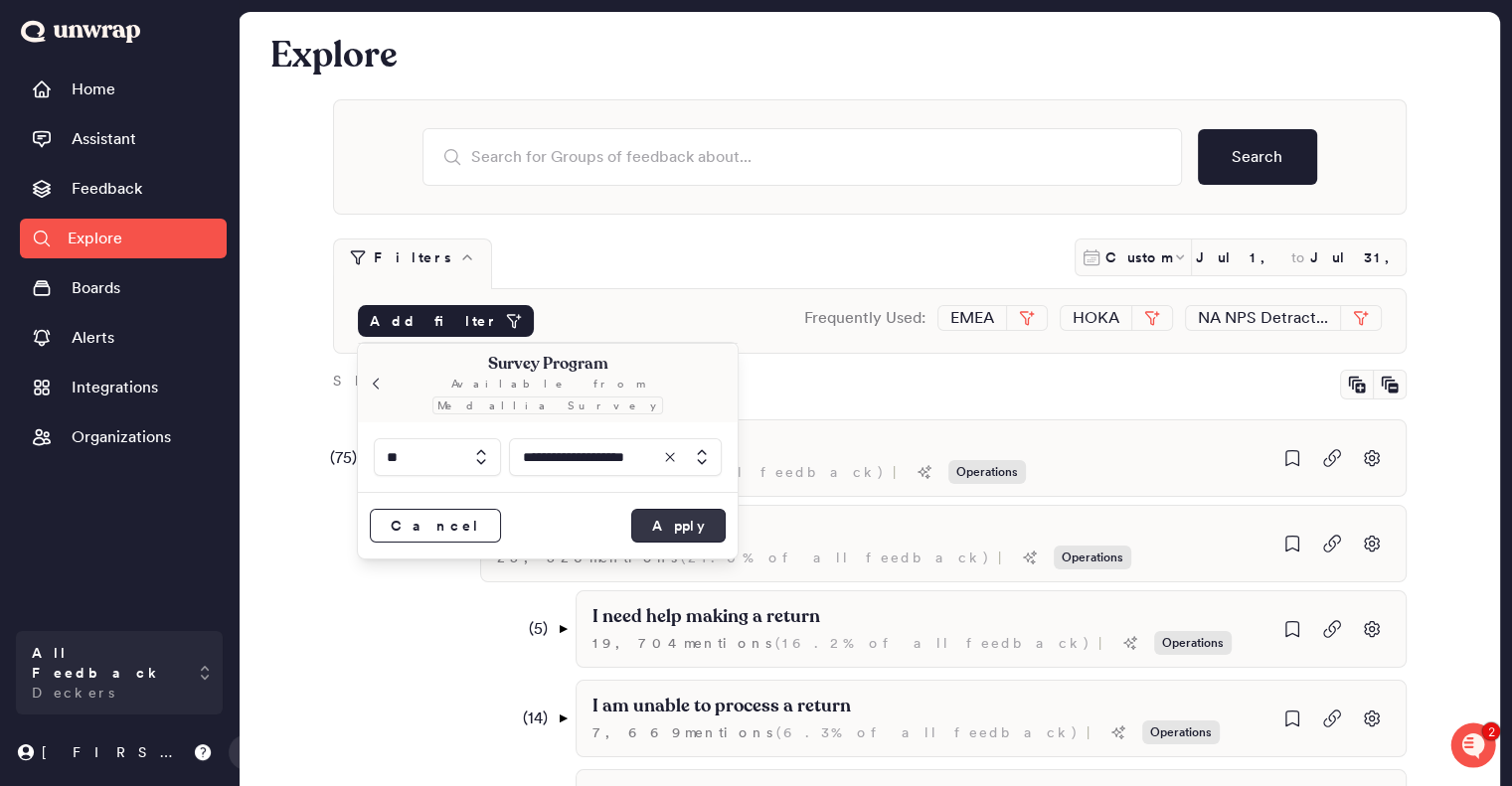 click on "Apply" at bounding box center [678, 526] 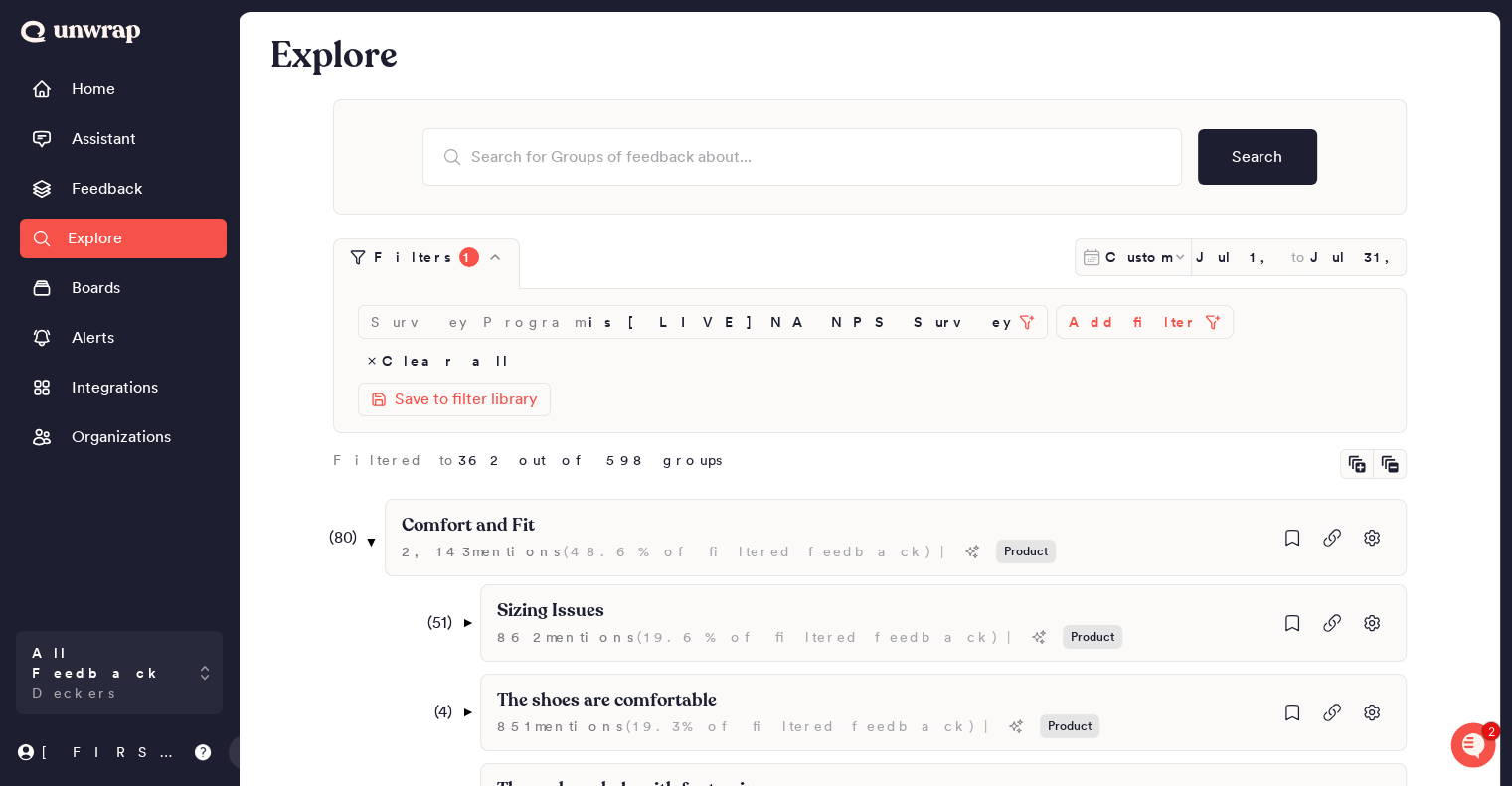 click on "Add filter" at bounding box center (1144, 322) 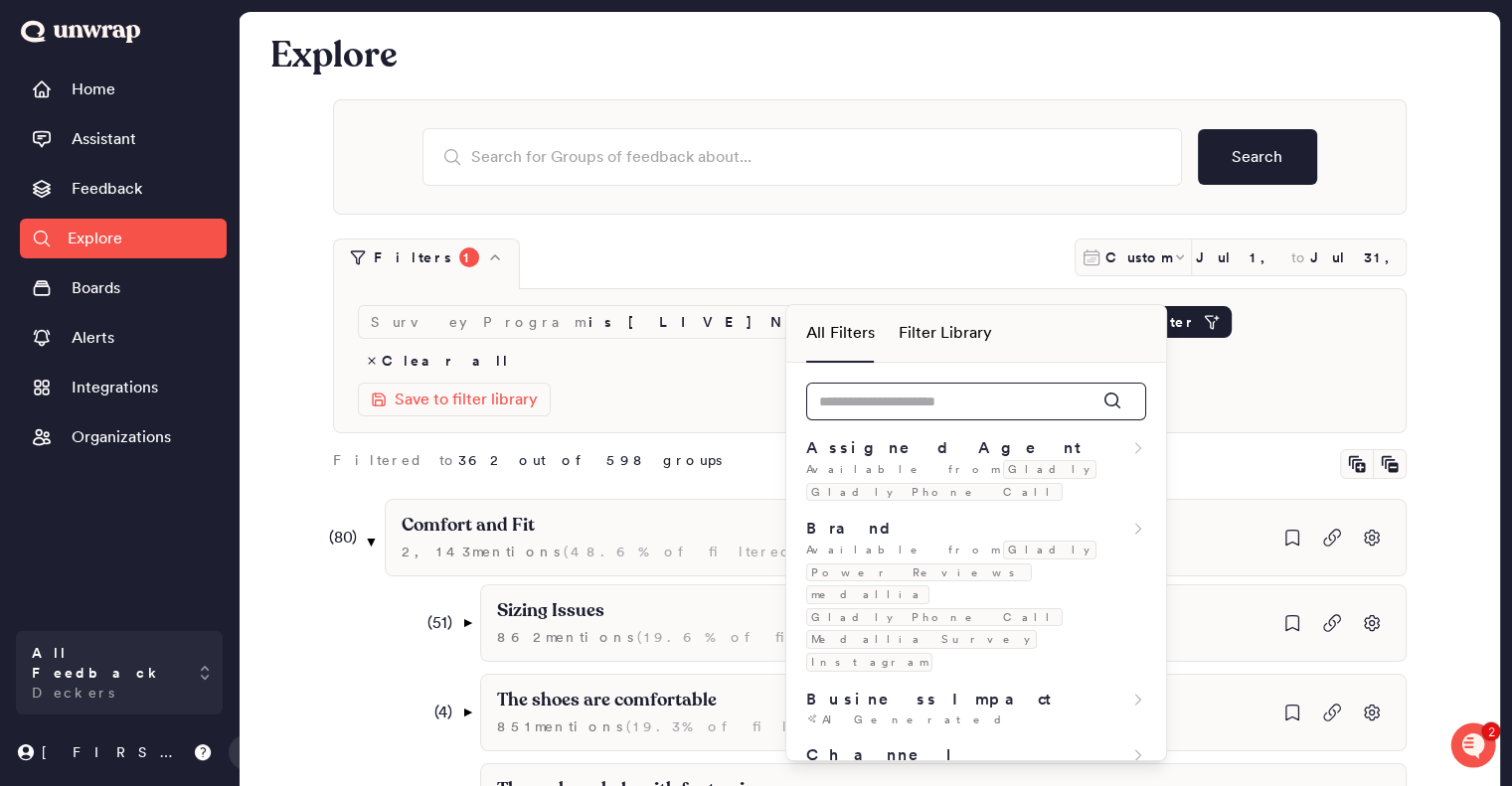 click at bounding box center (976, 401) 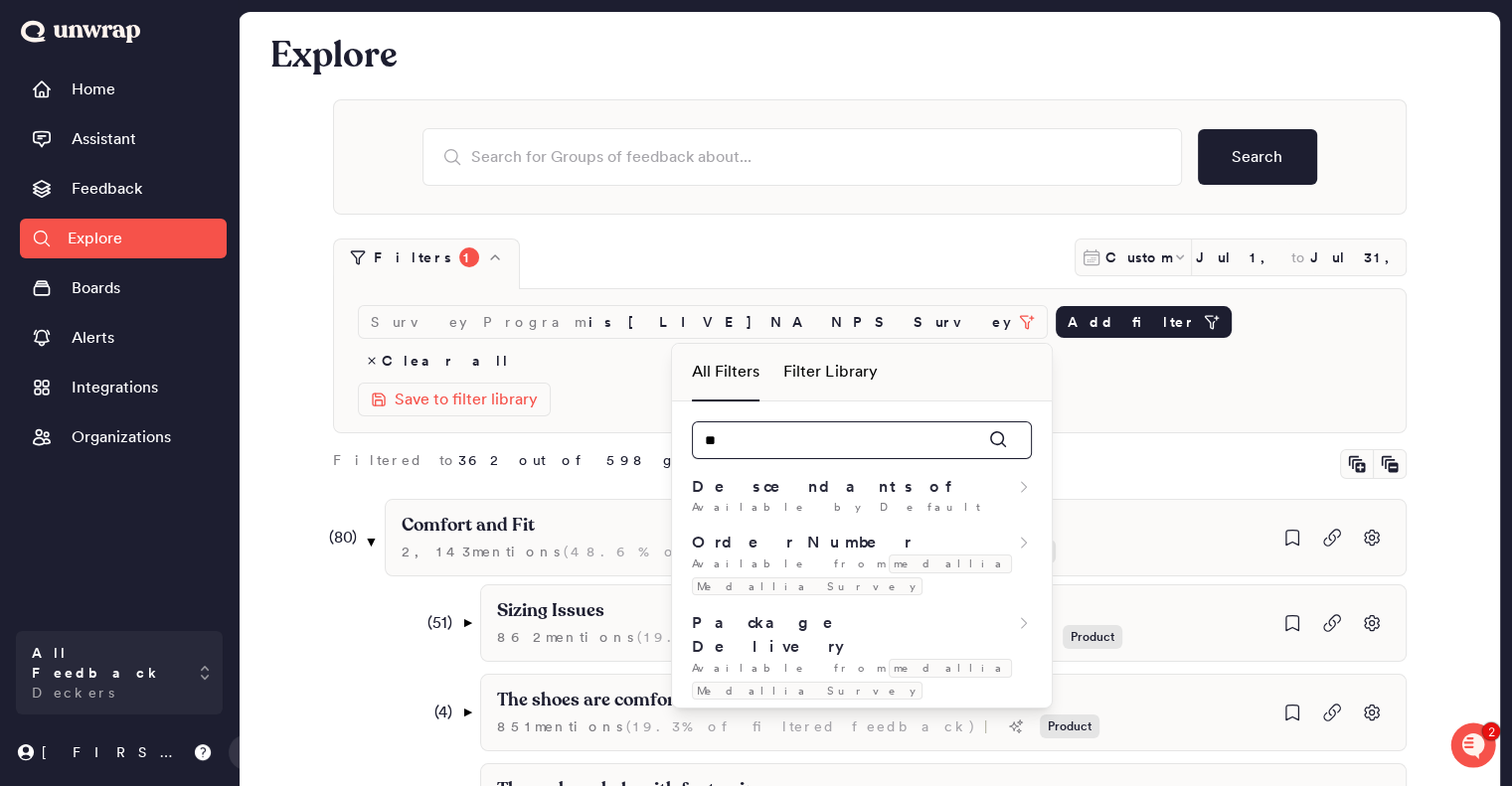type on "*" 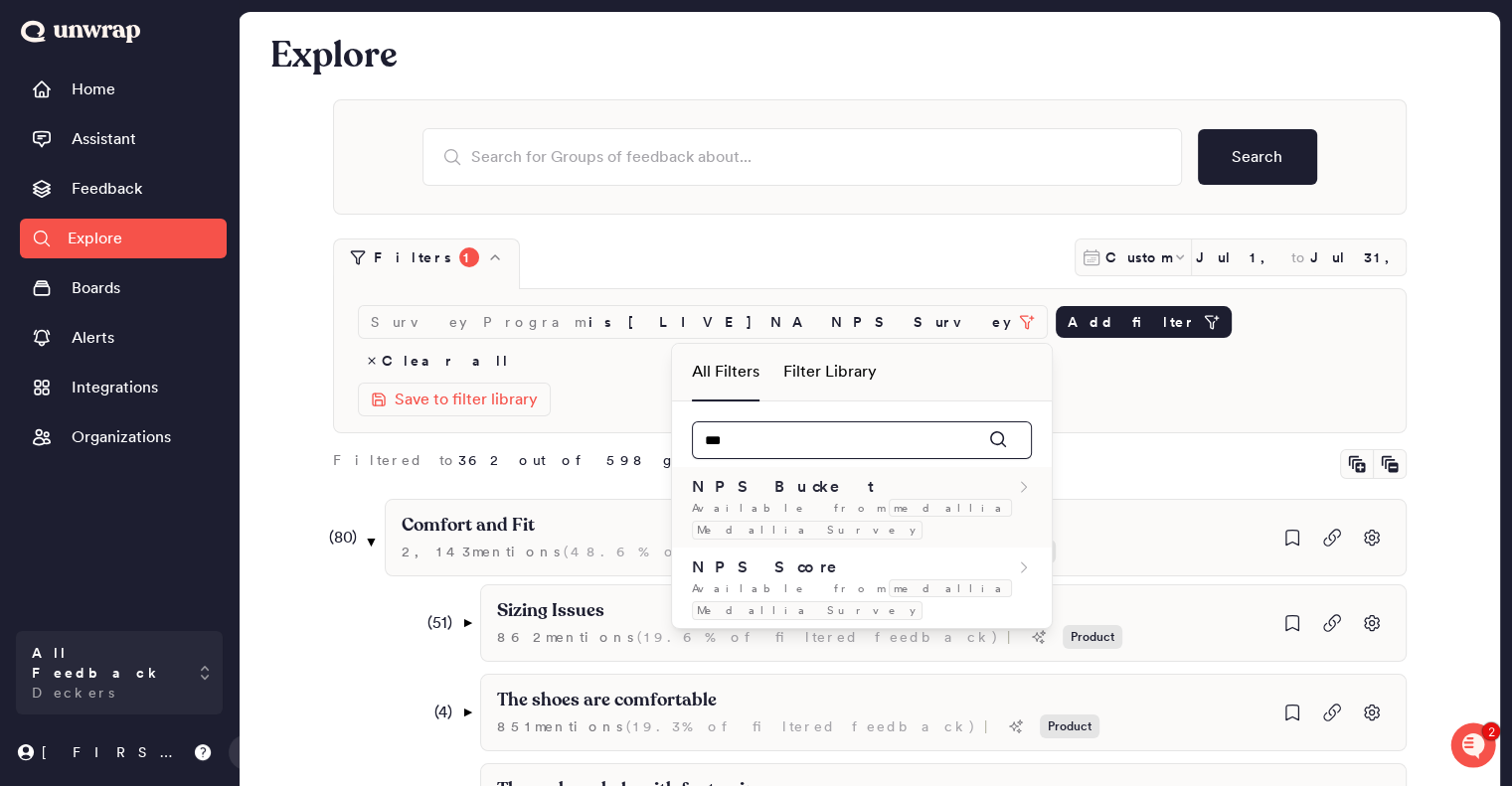type on "***" 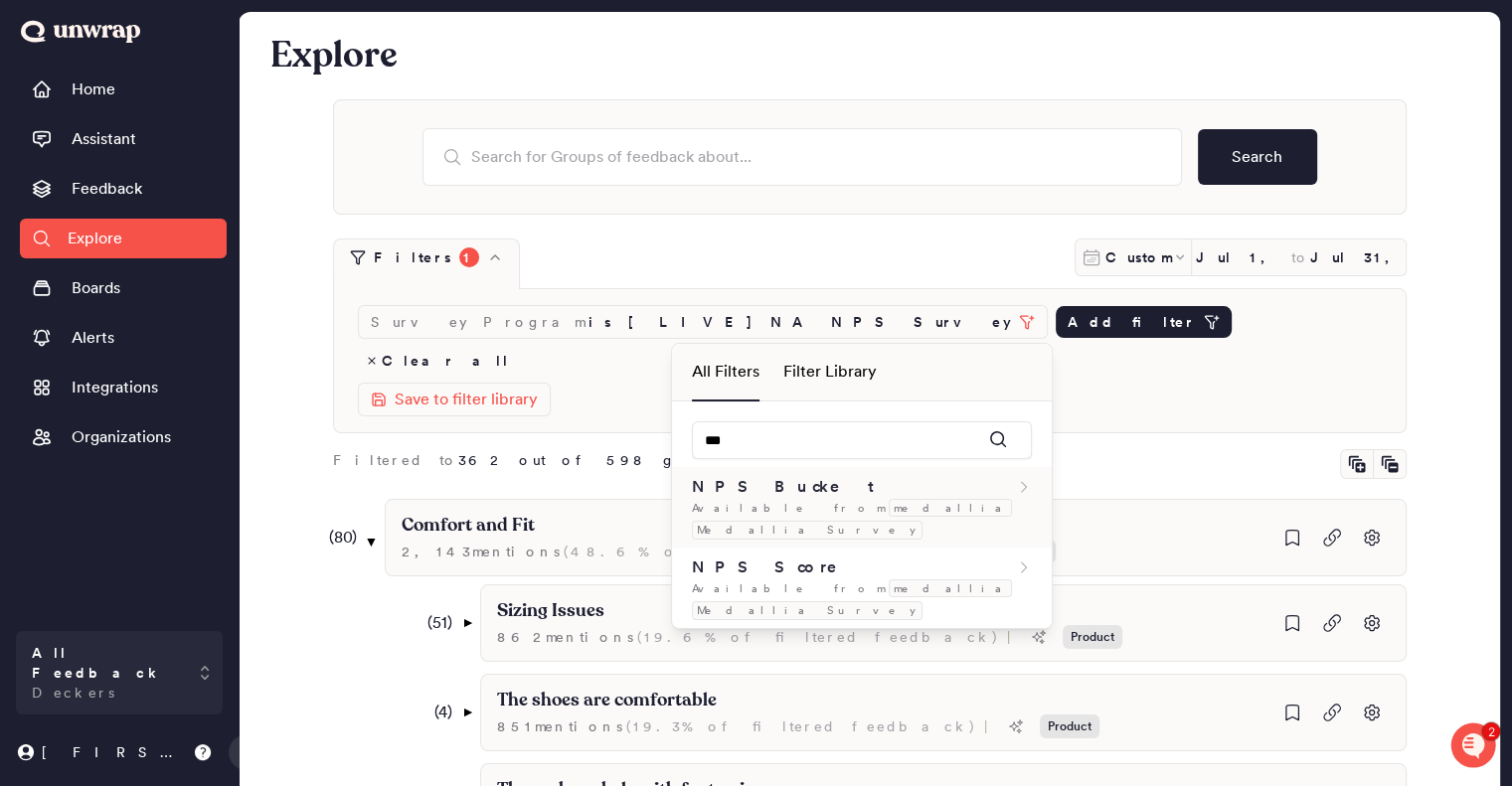 click on "NPS Bucket" at bounding box center (862, 487) 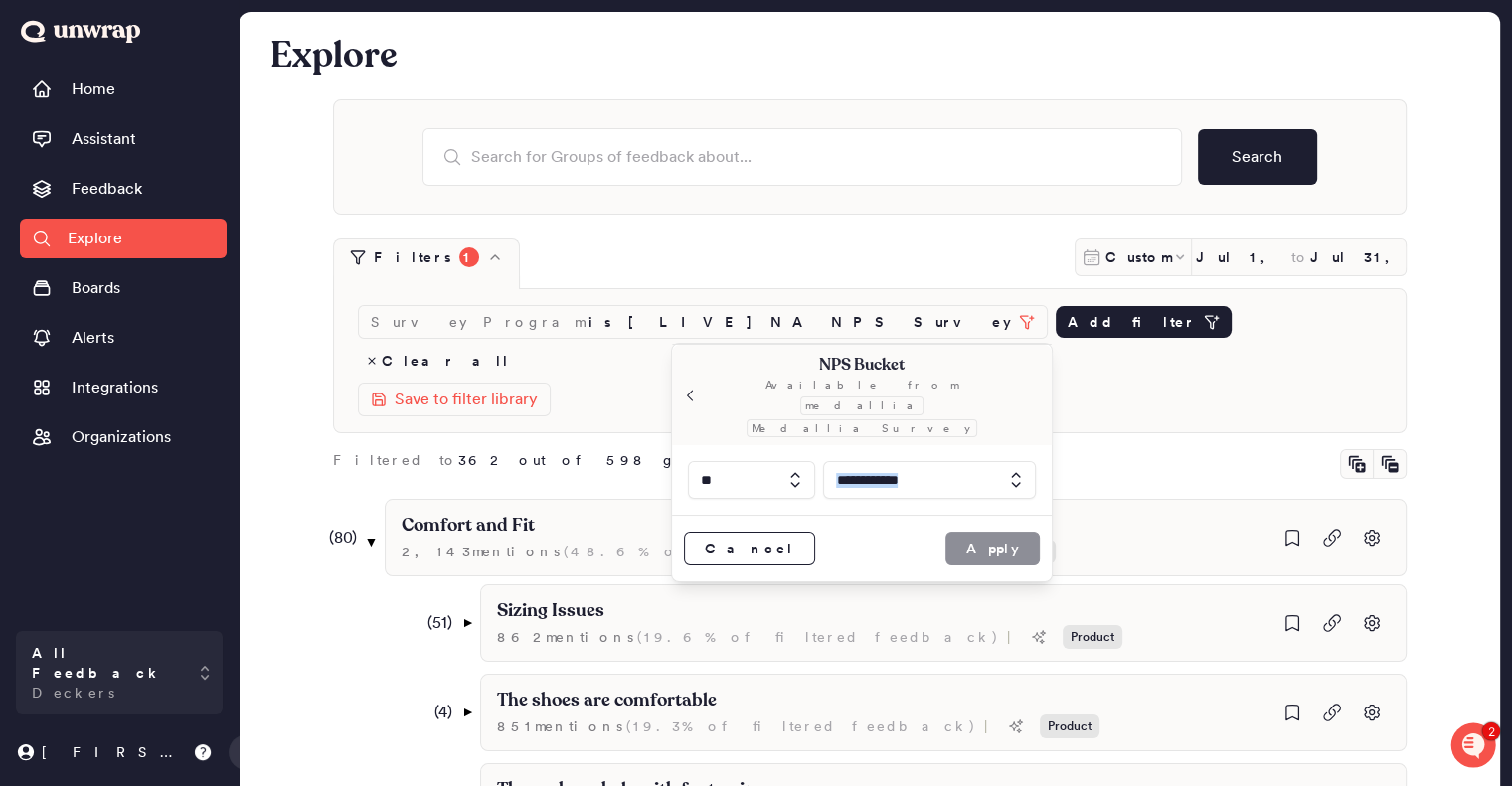 drag, startPoint x: 902, startPoint y: 456, endPoint x: 885, endPoint y: 437, distance: 25.495098 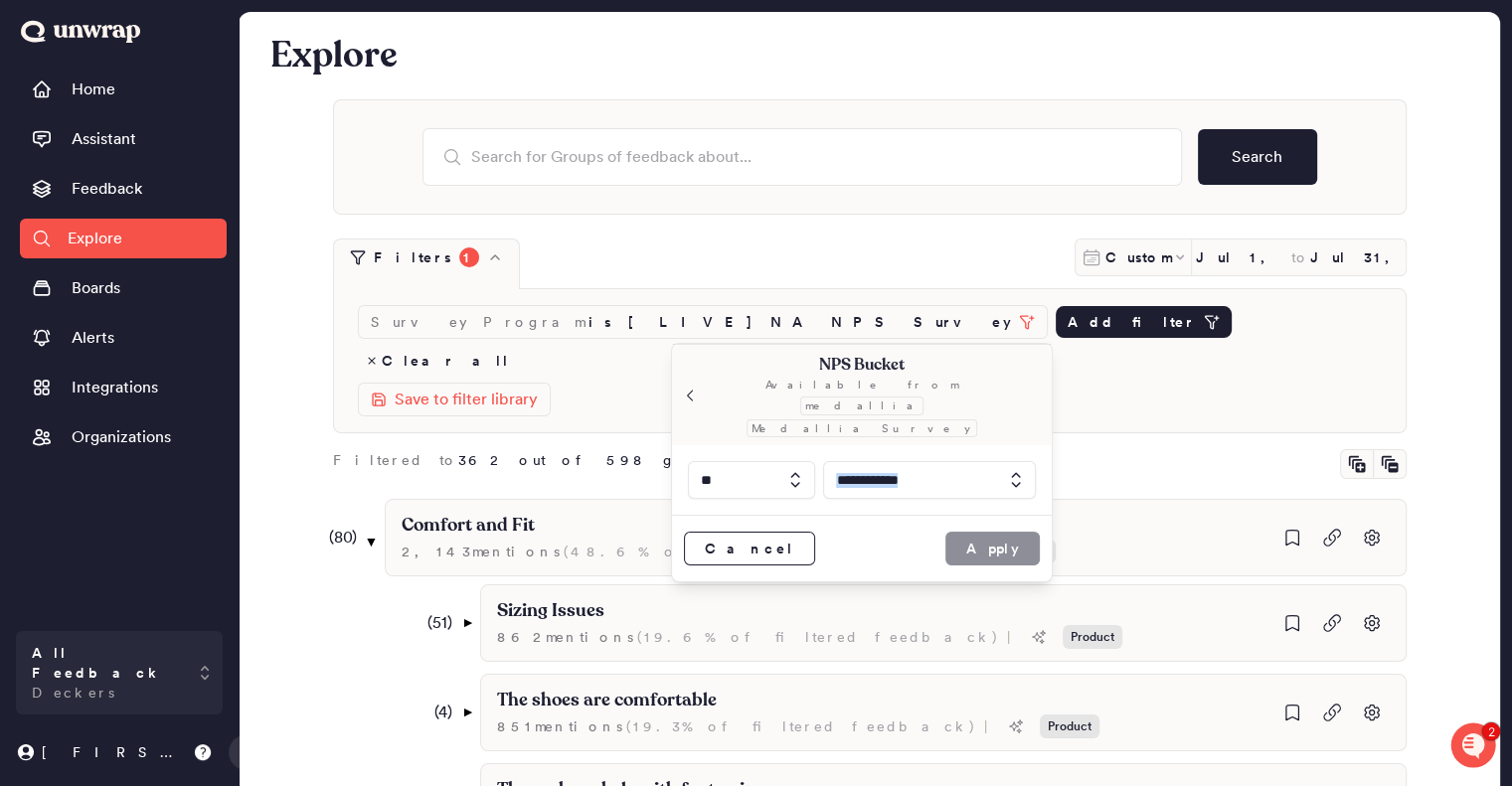 click on "**" at bounding box center (862, 480) 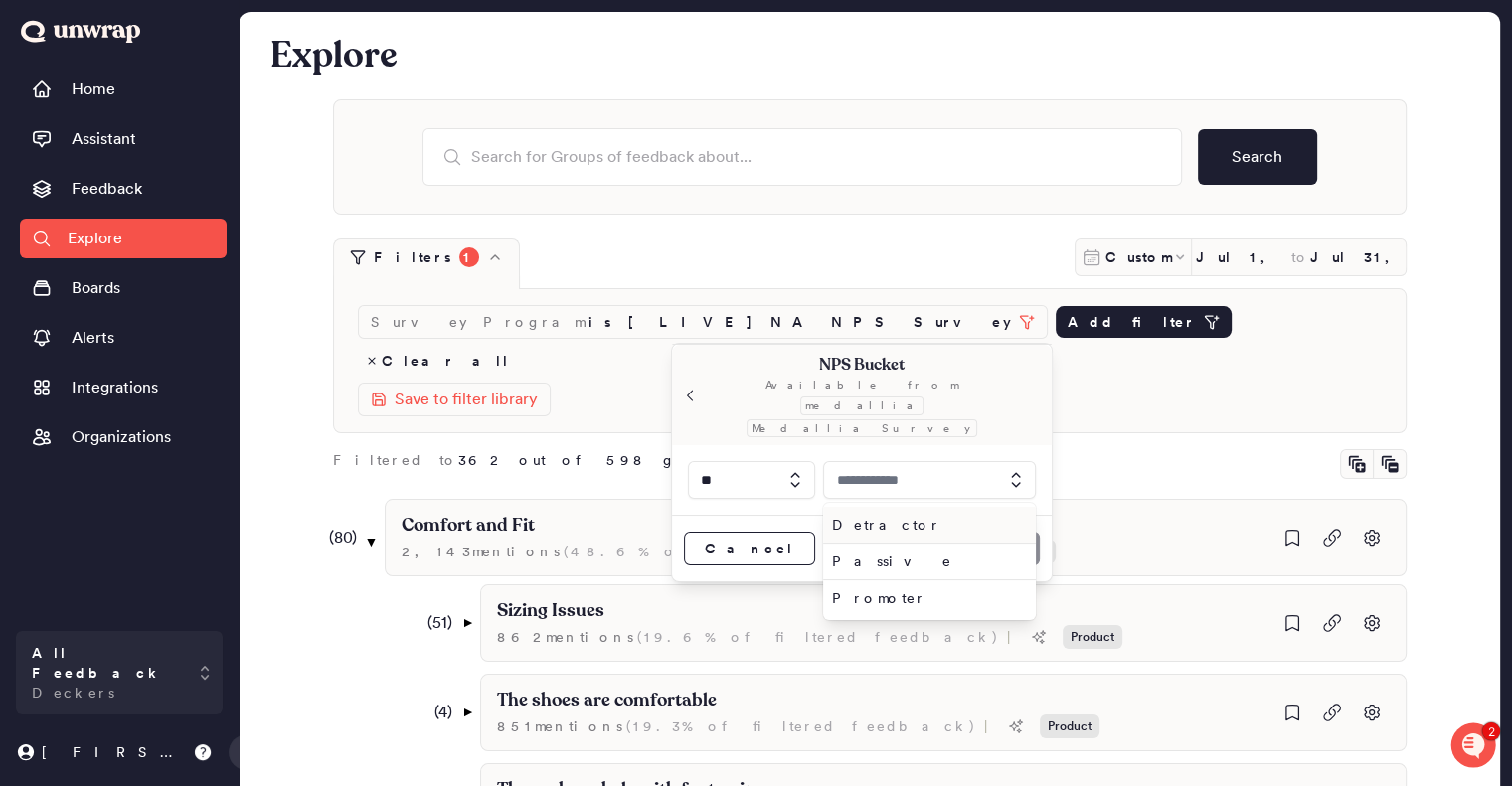 click on "Detractor" at bounding box center (925, 525) 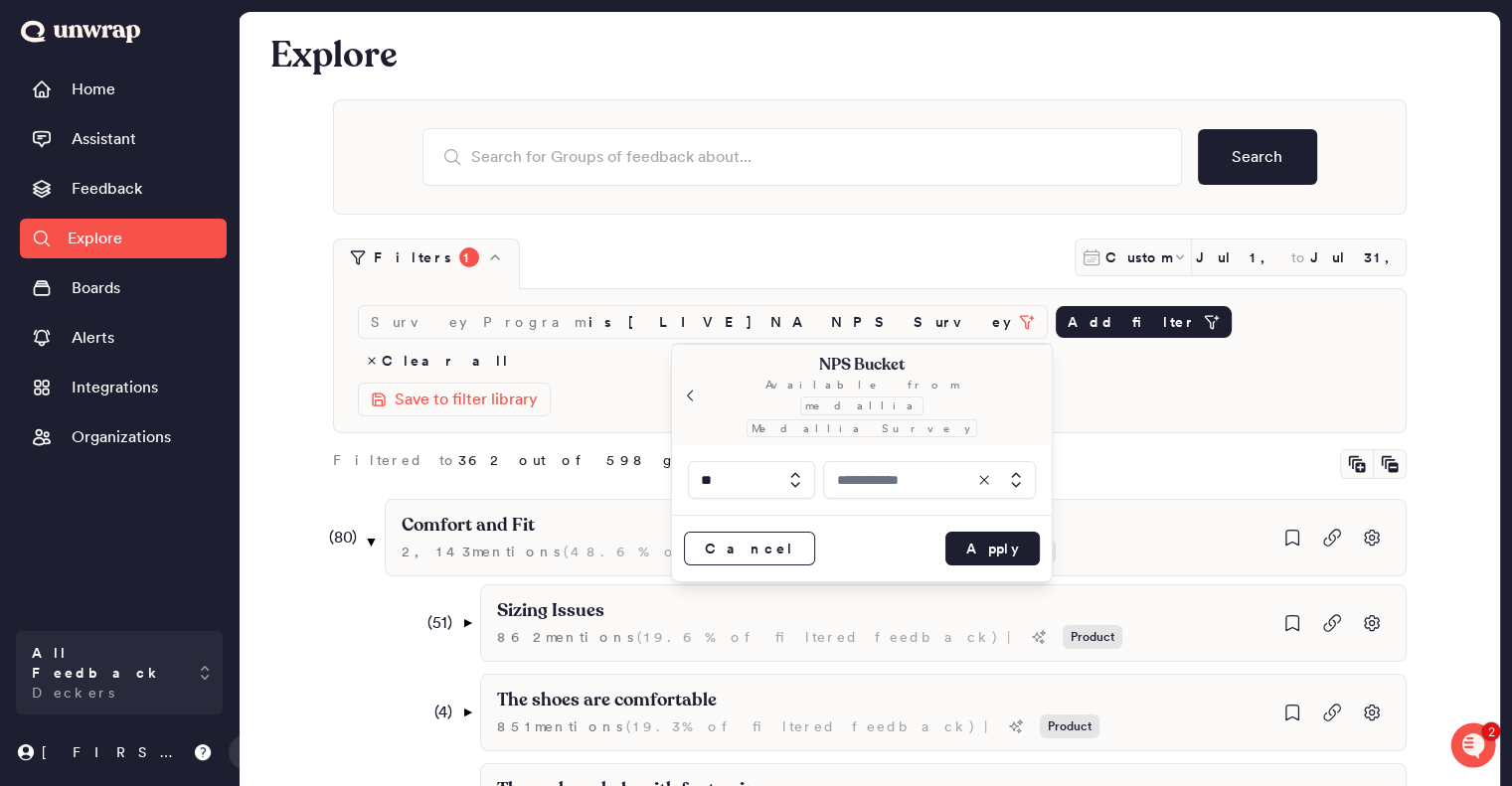 type on "*********" 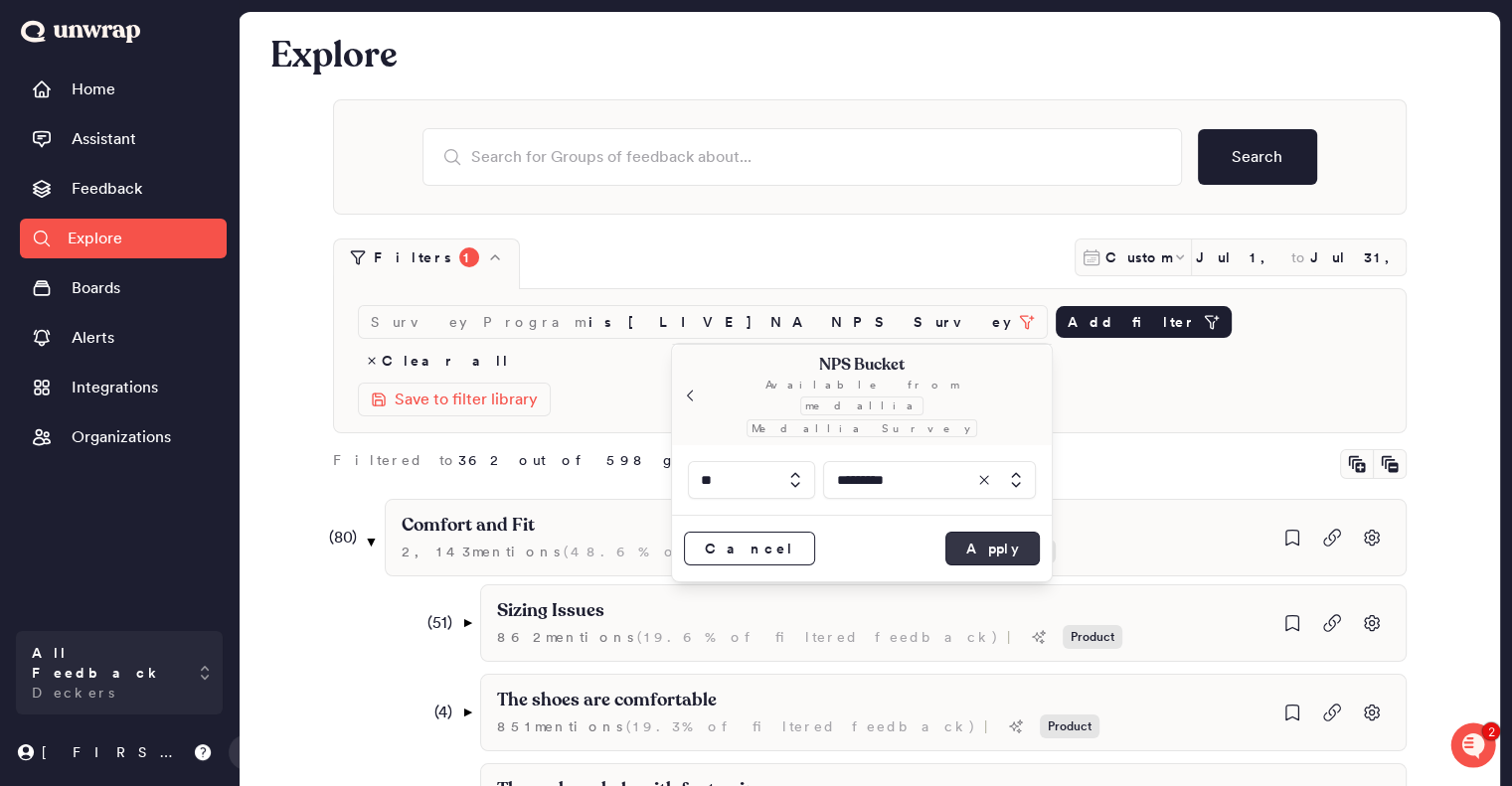click on "Apply" at bounding box center (992, 549) 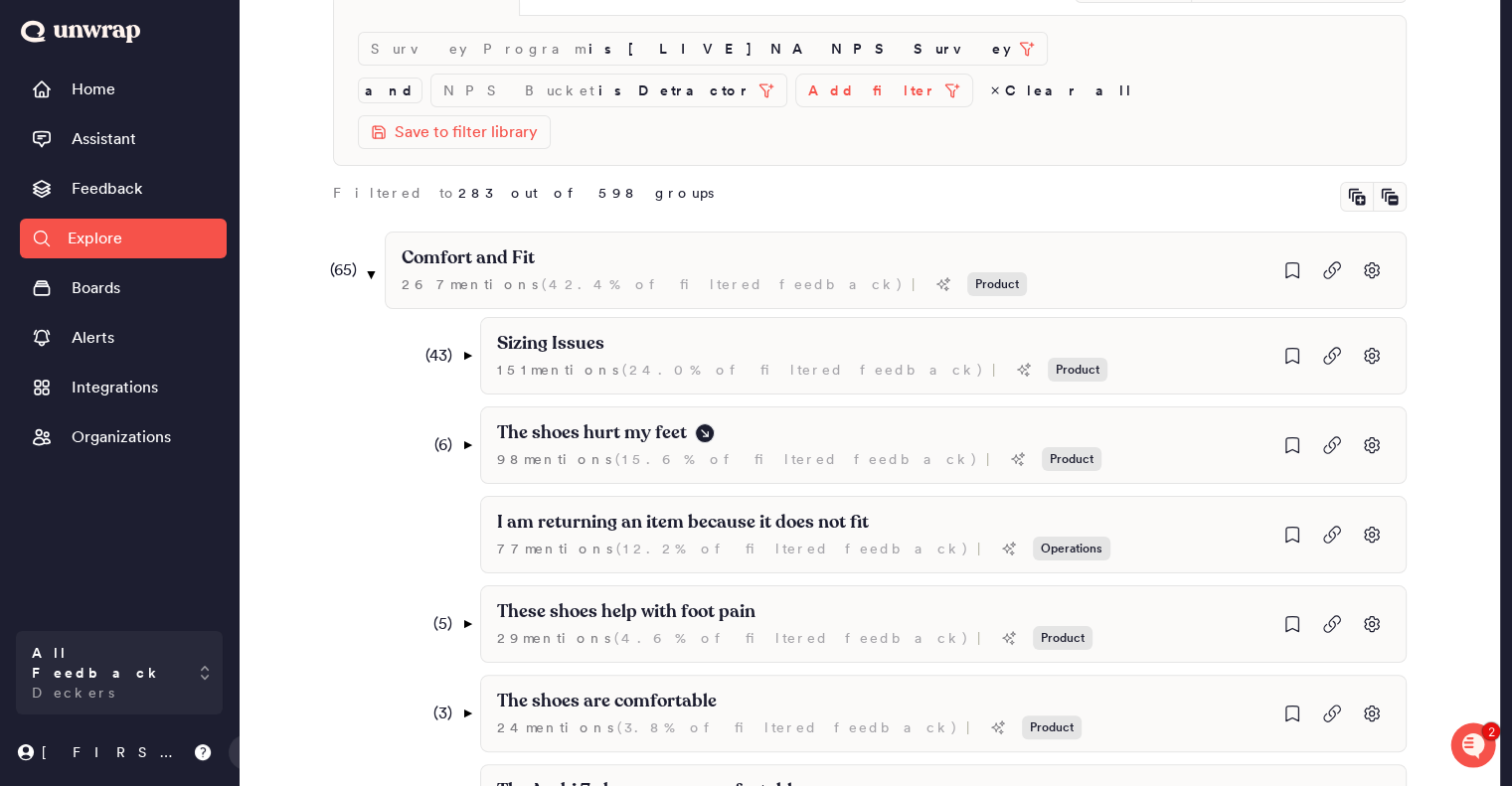 scroll, scrollTop: 276, scrollLeft: 0, axis: vertical 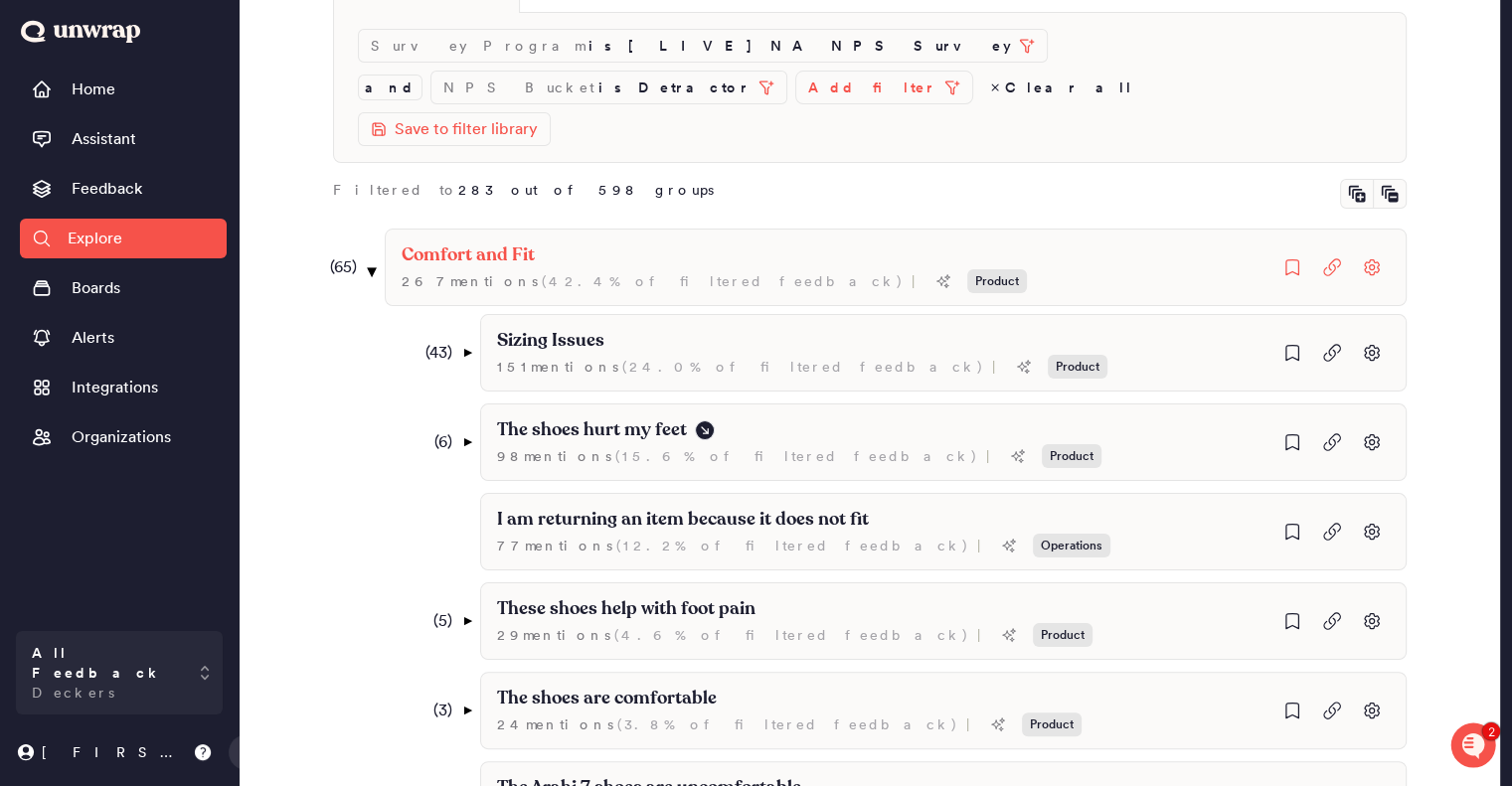 click on "▼" at bounding box center [371, 271] 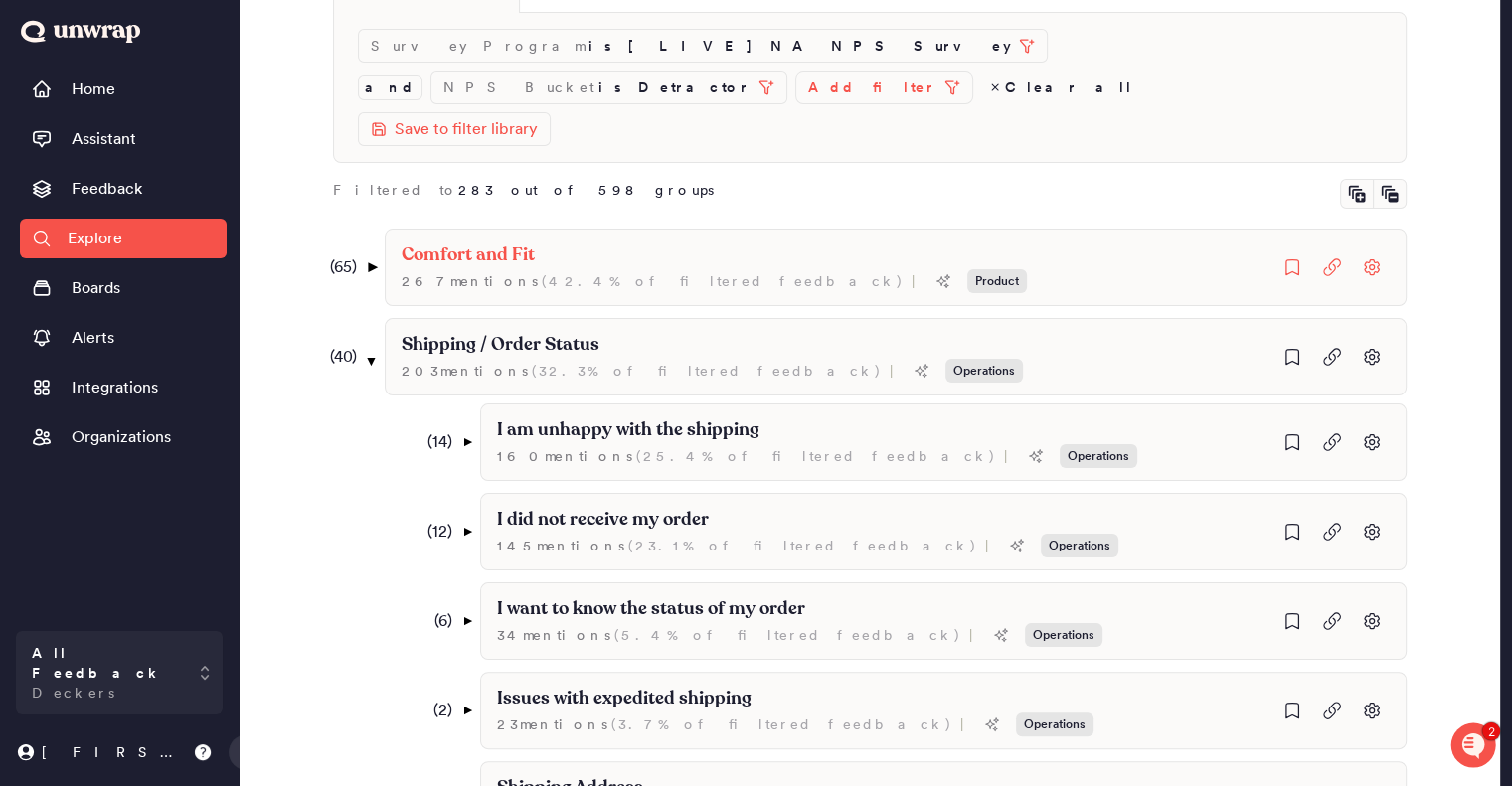click on "▼" at bounding box center (371, 267) 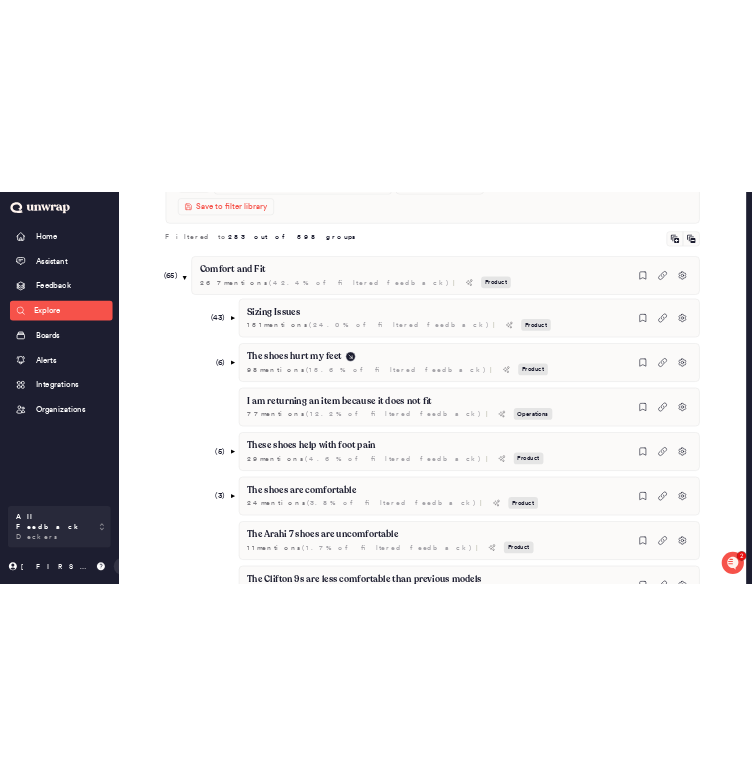 scroll, scrollTop: 376, scrollLeft: 0, axis: vertical 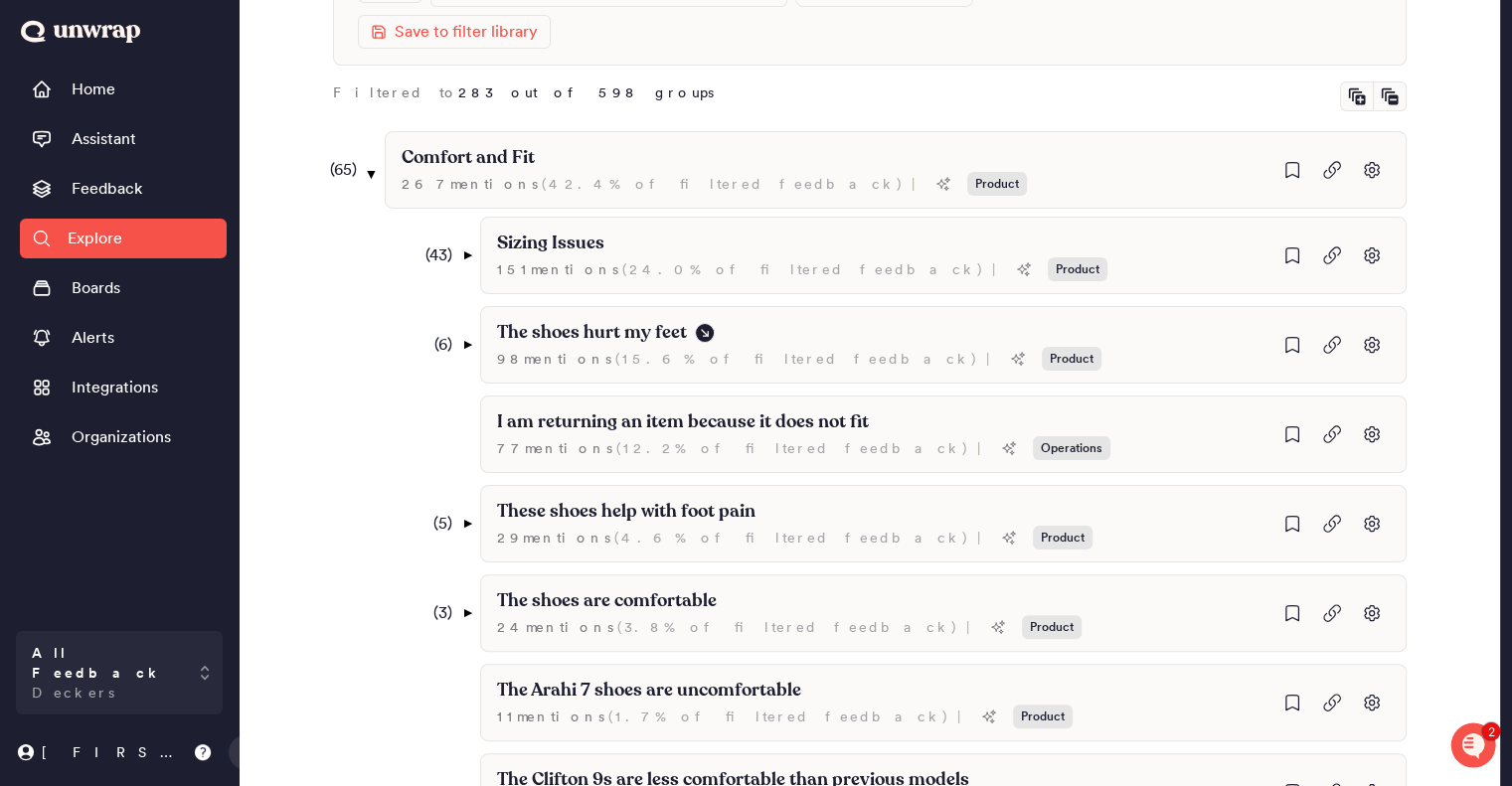 click on "Home Assistant Feedback Explore Boards Alerts Integrations Organizations" at bounding box center (123, 345) 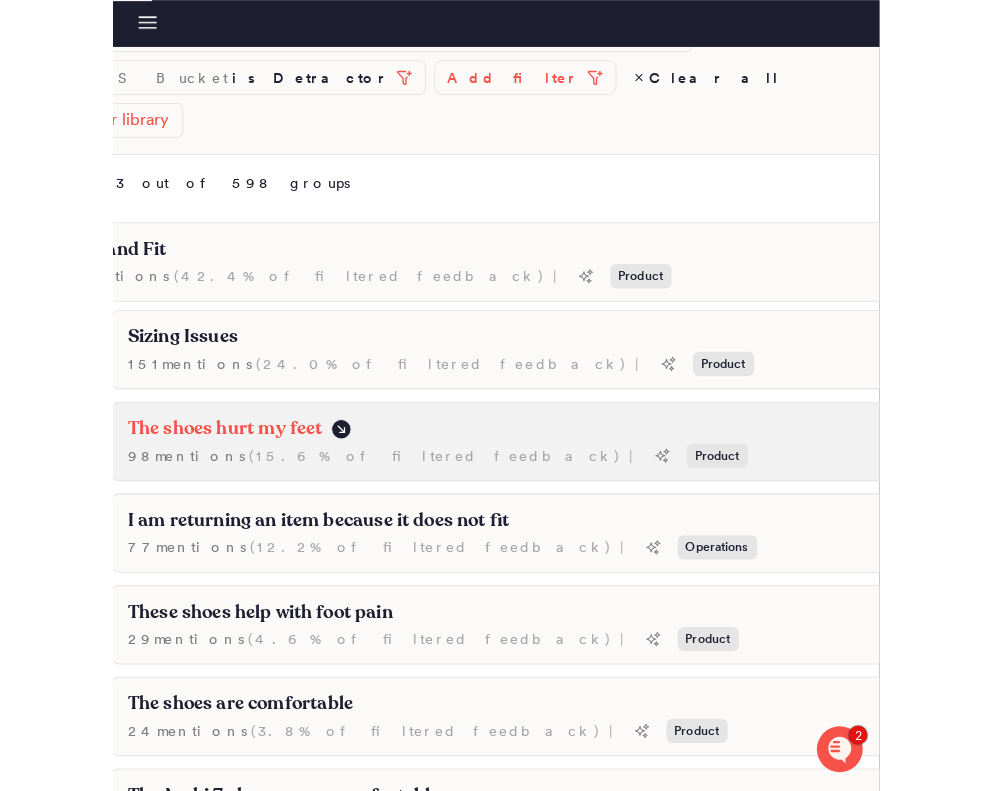 scroll, scrollTop: 312, scrollLeft: 0, axis: vertical 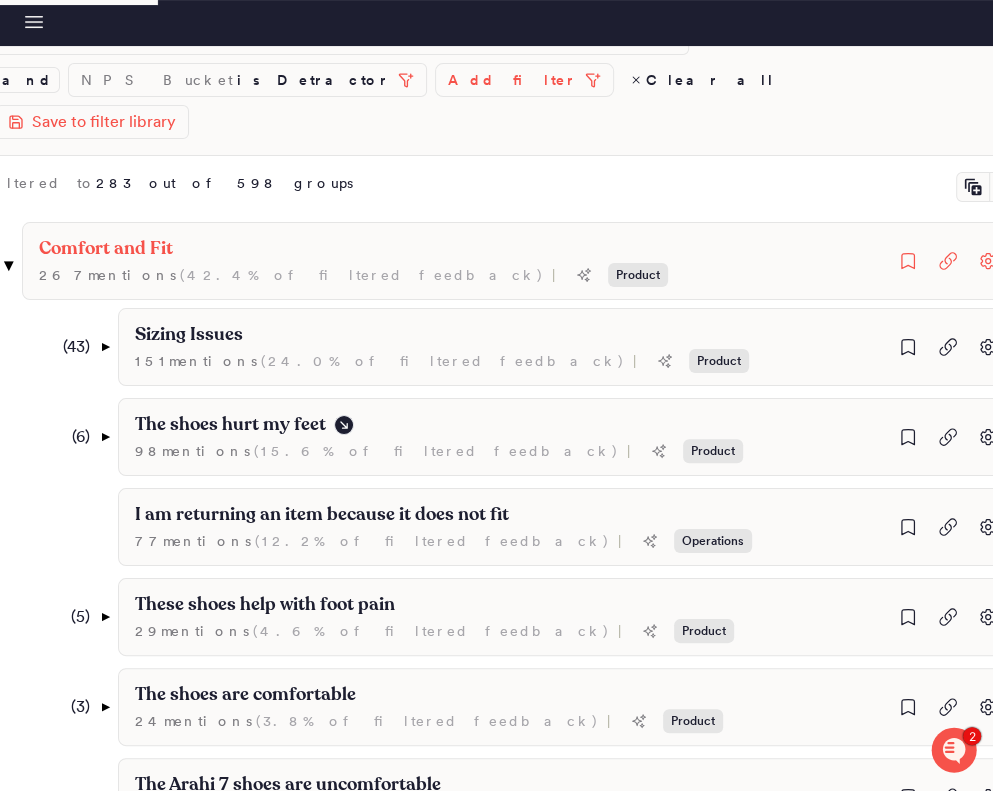 click on "▼" at bounding box center (9, 265) 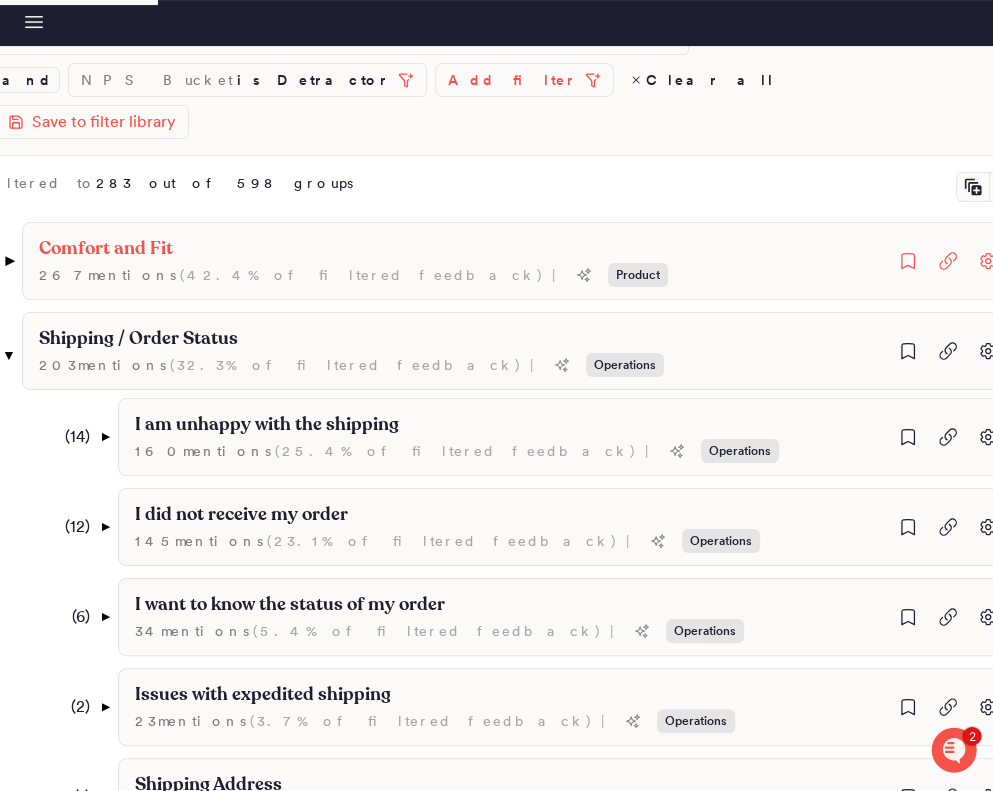click on "▼" at bounding box center [9, 261] 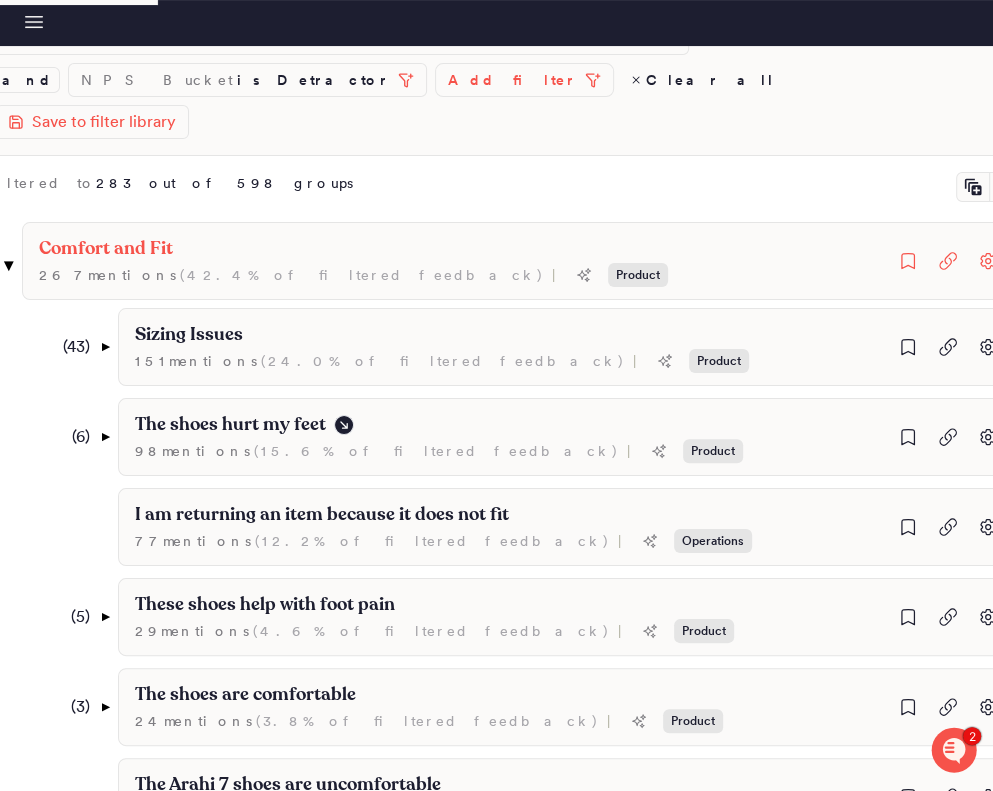 click on "▼" at bounding box center (9, 265) 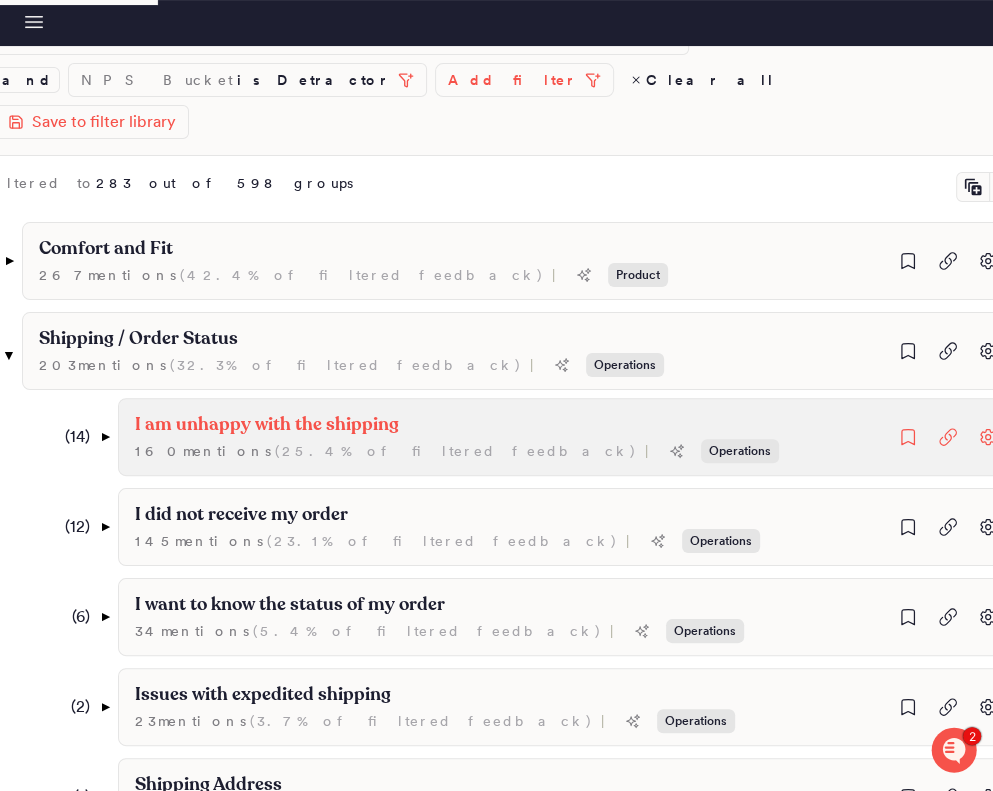 click on "160 mention s ( 25.4% of filtered feedback )" at bounding box center (386, 451) 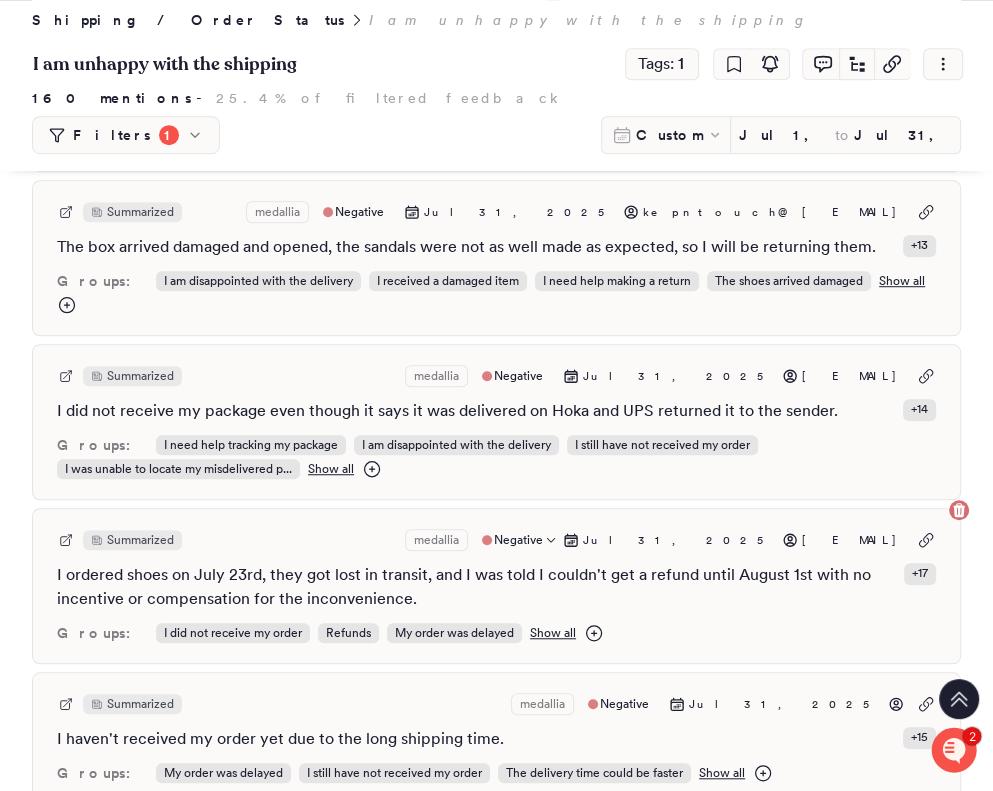 scroll, scrollTop: 762, scrollLeft: 0, axis: vertical 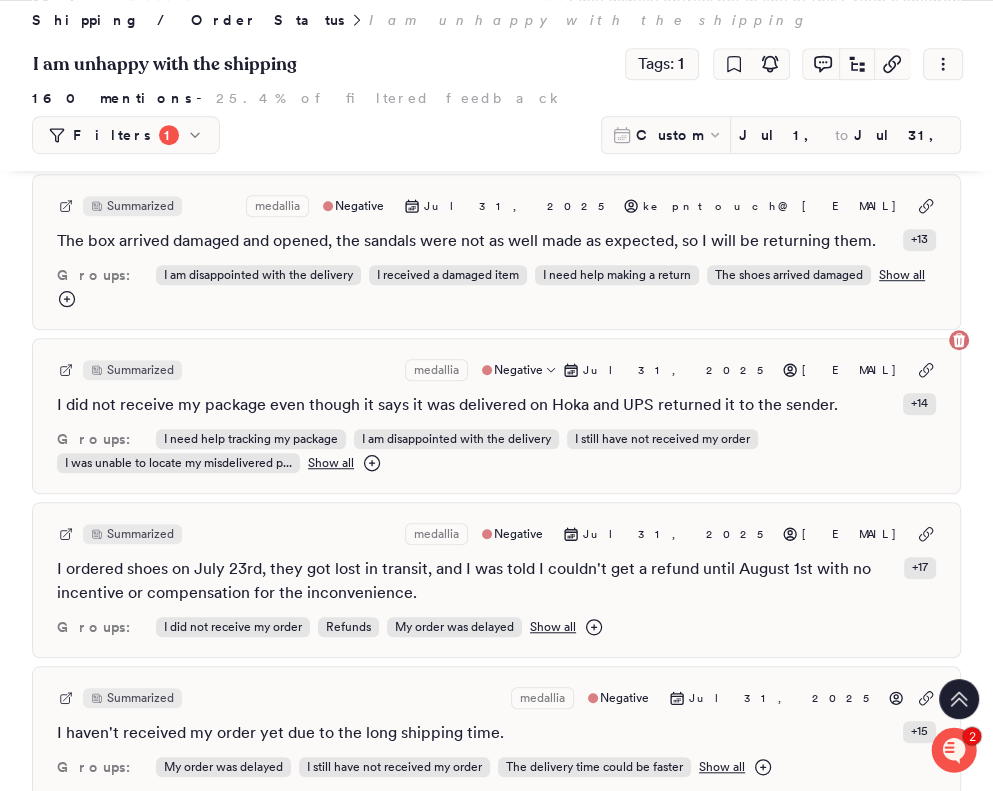 click on "Summarized medallia Negative Jul 31, 2025 [EMAIL]" at bounding box center [496, 370] 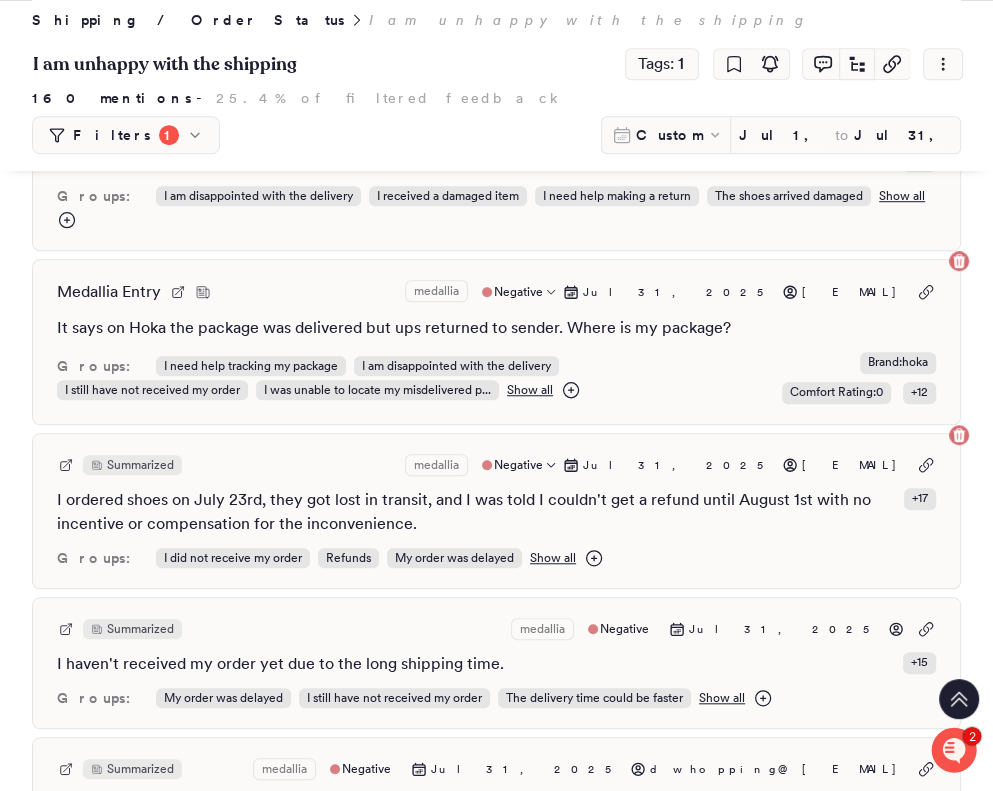 scroll, scrollTop: 843, scrollLeft: 0, axis: vertical 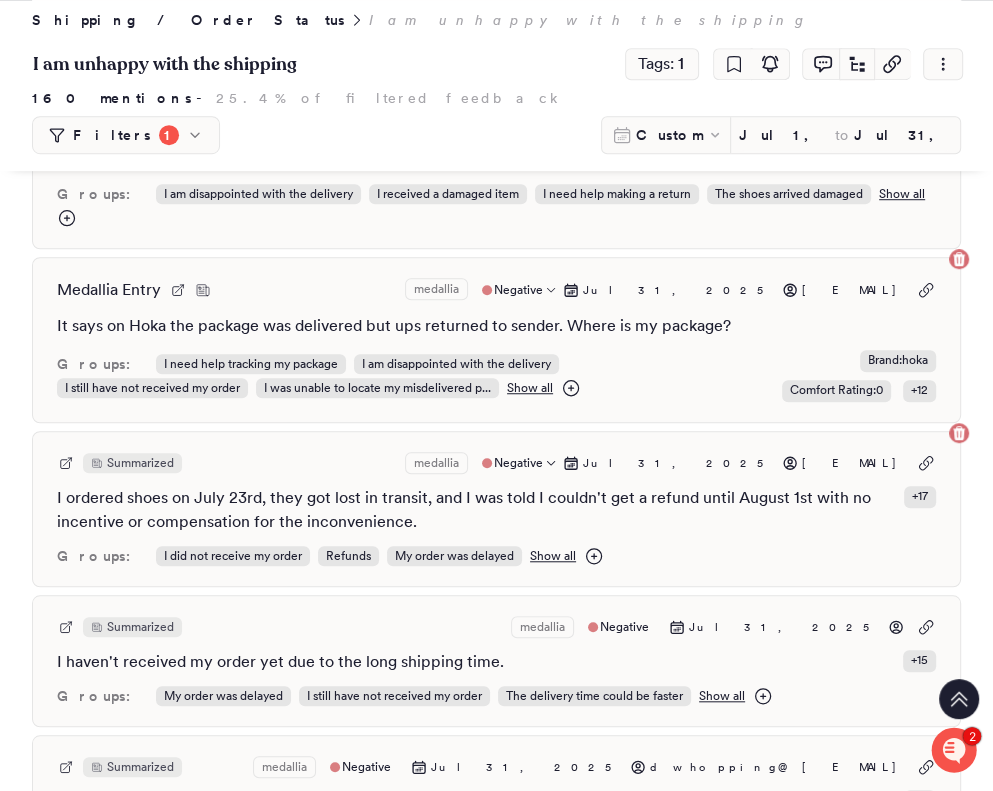click on "I ordered shoes on July 23rd, they got lost in transit, and I was told I couldn't get a refund until August 1st with no incentive or compensation for the inconvenience." at bounding box center [476, 510] 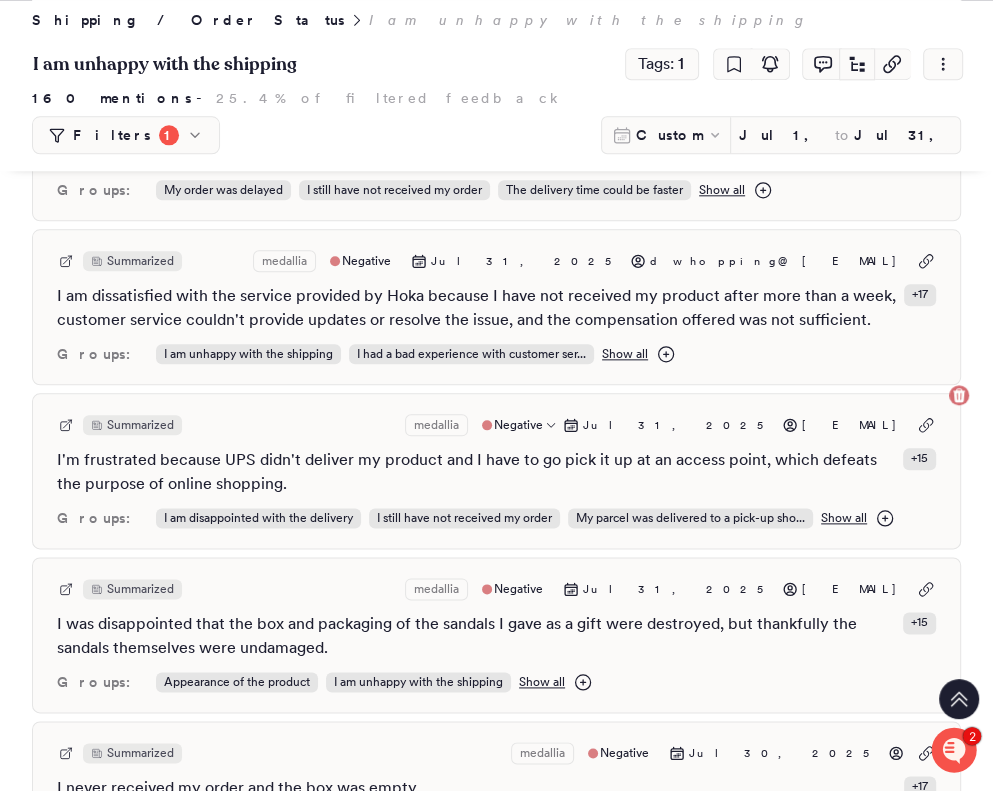 scroll, scrollTop: 1441, scrollLeft: 0, axis: vertical 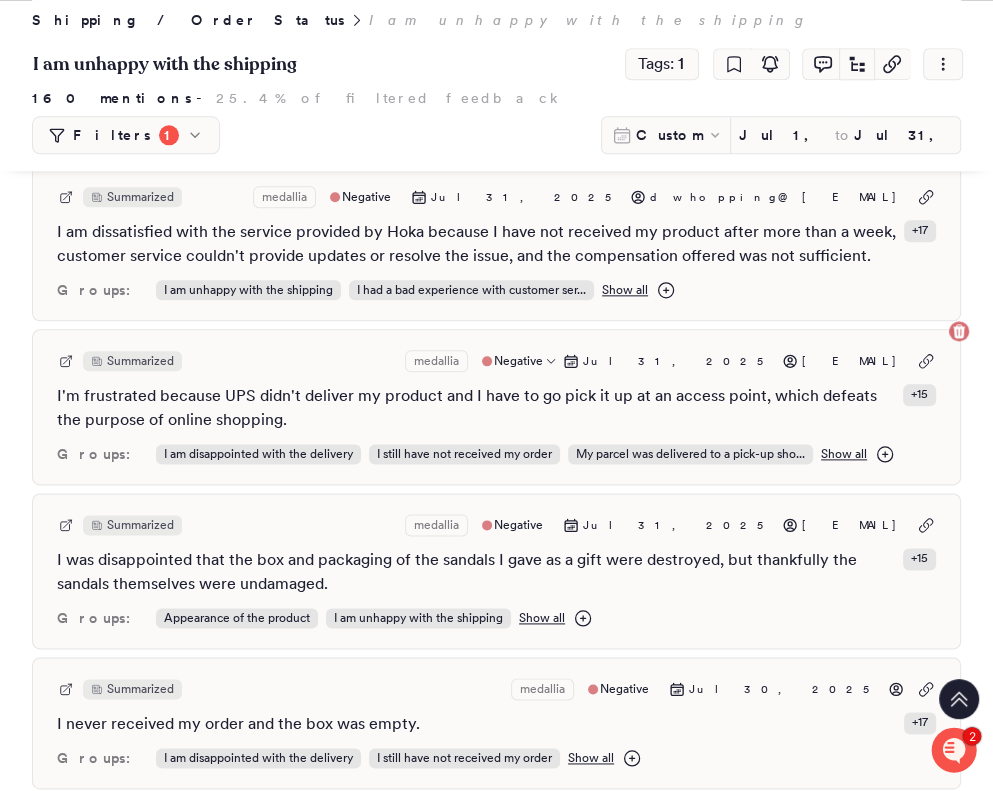 click on "I'm frustrated because UPS didn't deliver my product and I have to go pick it up at an access point, which defeats the purpose of online shopping." at bounding box center (476, 408) 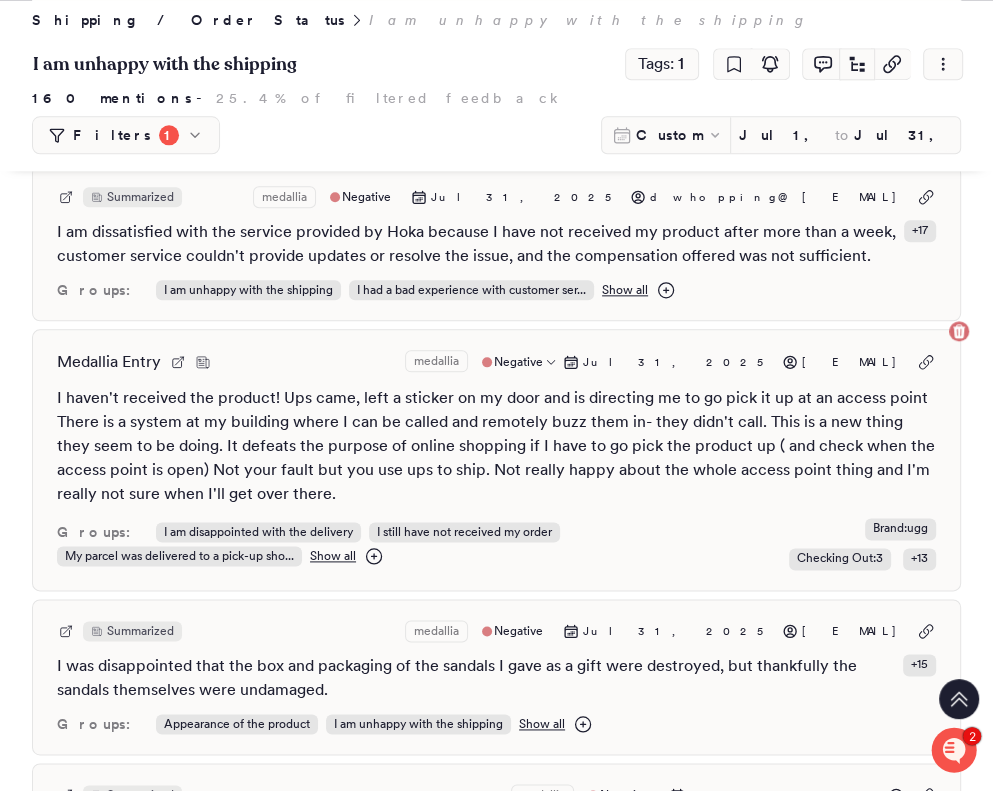 click on "I haven't received the product! Ups came, left a sticker on my door and is directing me to go pick it up at an access point
There is a system at my building where I can be called and remotely buzz them in- they didn't call. This is a new thing they seem to be doing. It defeats the purpose of online shopping if I have to go pick the product up ( and check when the access point is open)
Not your fault but you use ups to ship. Not really happy about the whole access point thing and I'm really not sure when I'll get over there." at bounding box center [496, 446] 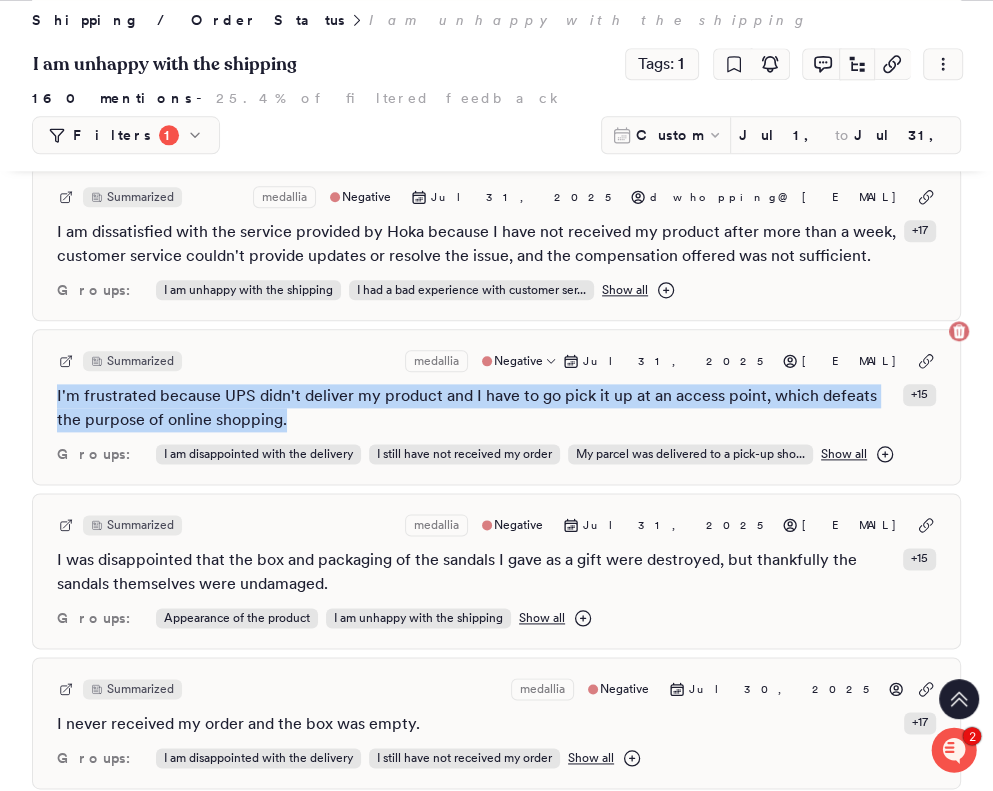 drag, startPoint x: 278, startPoint y: 387, endPoint x: 50, endPoint y: 373, distance: 228.42941 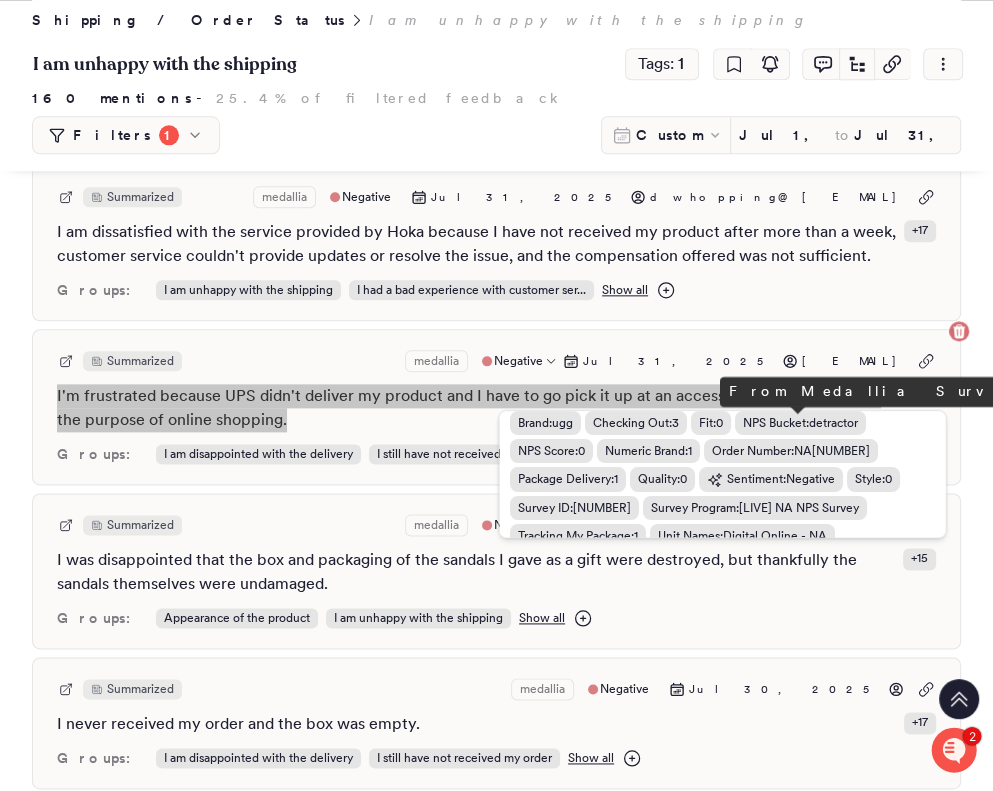 scroll, scrollTop: 0, scrollLeft: 0, axis: both 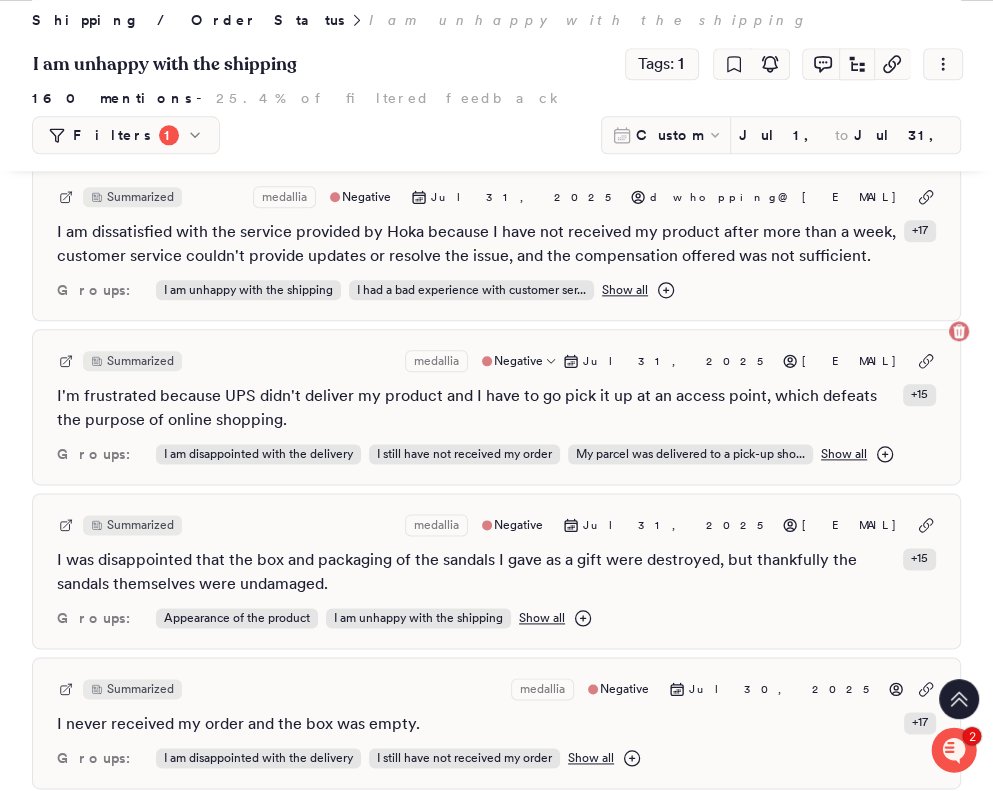 click on "Shipping / Order Status I am unhappy with the shipping I am unhappy with the shipping Tags: 1 160 mentions - 25.4% of filtered feedback | Created by Unwrap.ai on Jun 7, 2024 Filters 1 Custom Jul 1, 2025 to Jul 31, 2025 Survey Program is [LIVE] NA NPS Survey and NPS Bucket is Detractor Add filter Clear all Save to filter library Summary Customers report issues with unreliable delivery, including packages marked as delivered but not received. Some packages are found at incorrect locations, with instances of theft or misdelivery. Tracking information sometimes does not match the actual delivery status, causing confusion.
Many customers mention receiving damaged or ripped packaging, which affects the condition of the items upon arrival. Some packages arrive unsuitable for gifting due to packaging issues.
No actions linked to this group Link actions + Mentions Add Entries + Only display entries not in any of this Group's children Summarized medallia Negative Jul 31, 2025 rcoon1011@[EMAIL] + 17 +" at bounding box center [496, 722] 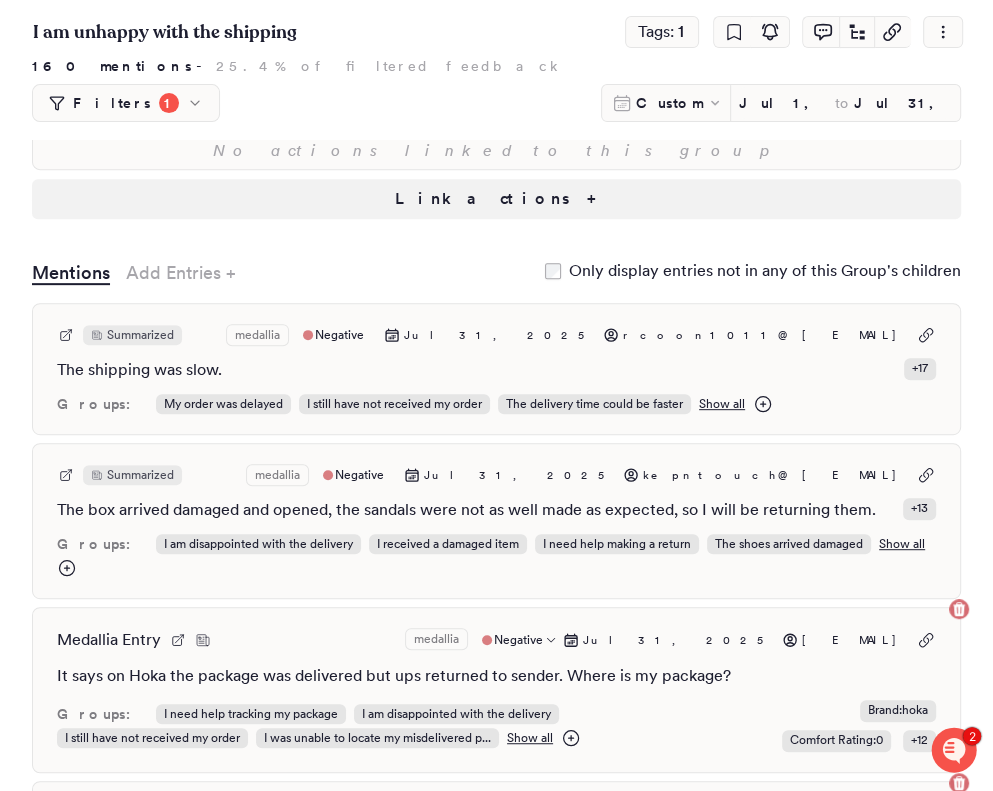 scroll, scrollTop: 0, scrollLeft: 0, axis: both 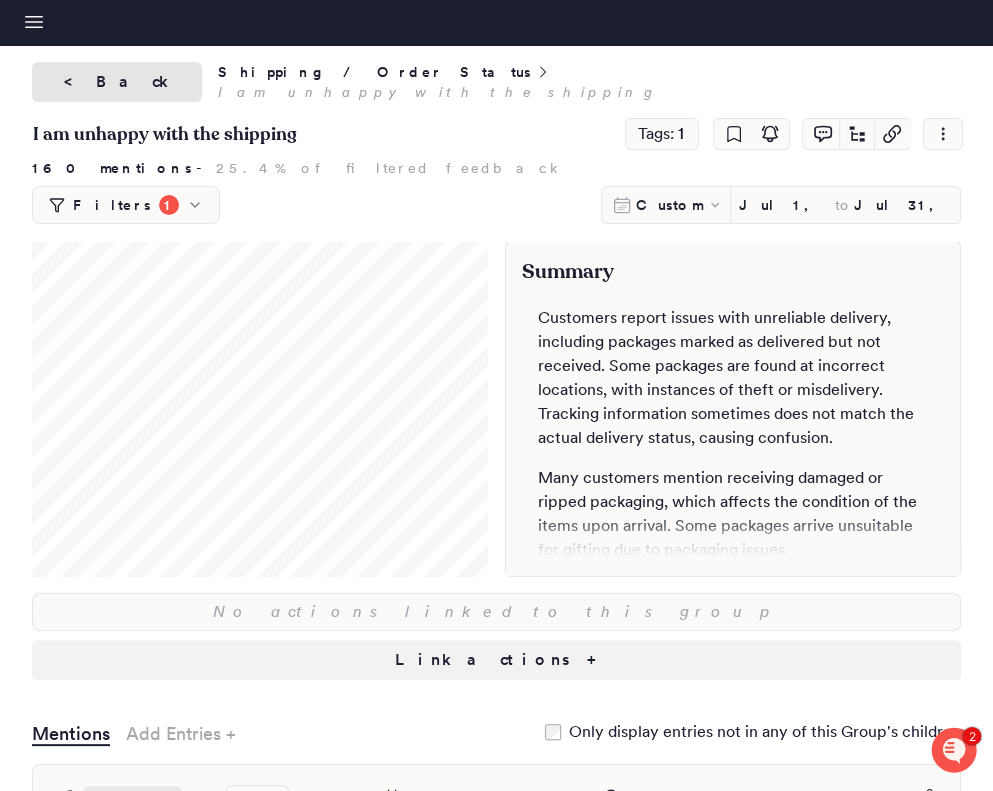click on "< Back" at bounding box center [117, 82] 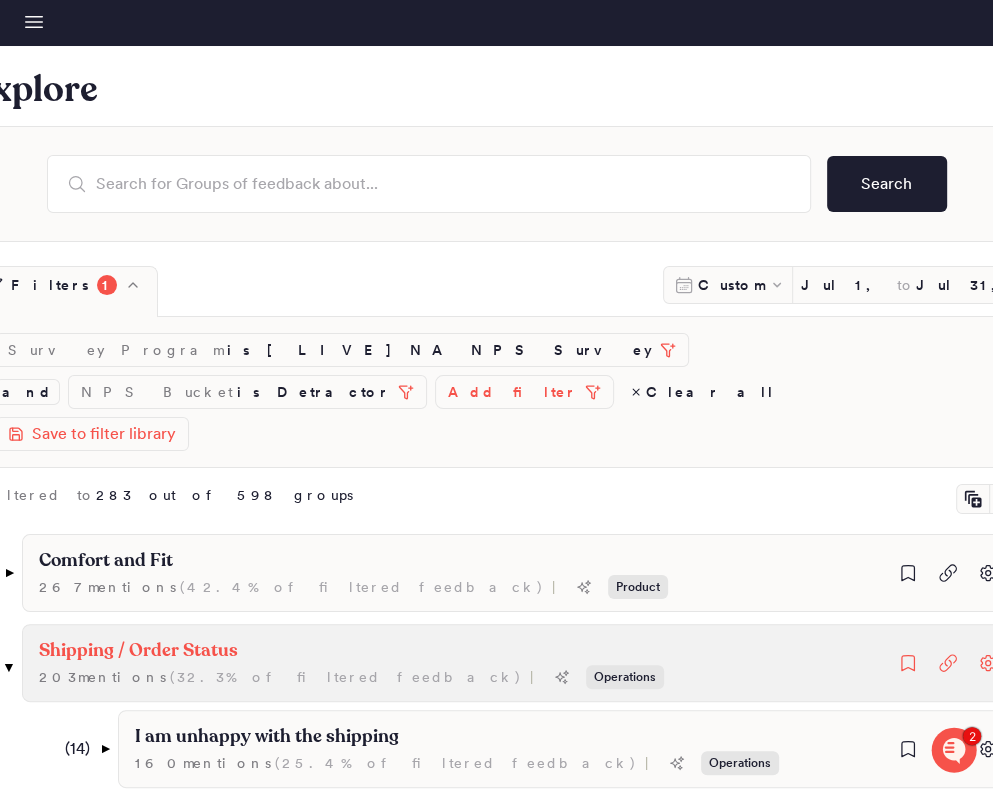 scroll, scrollTop: 312, scrollLeft: 0, axis: vertical 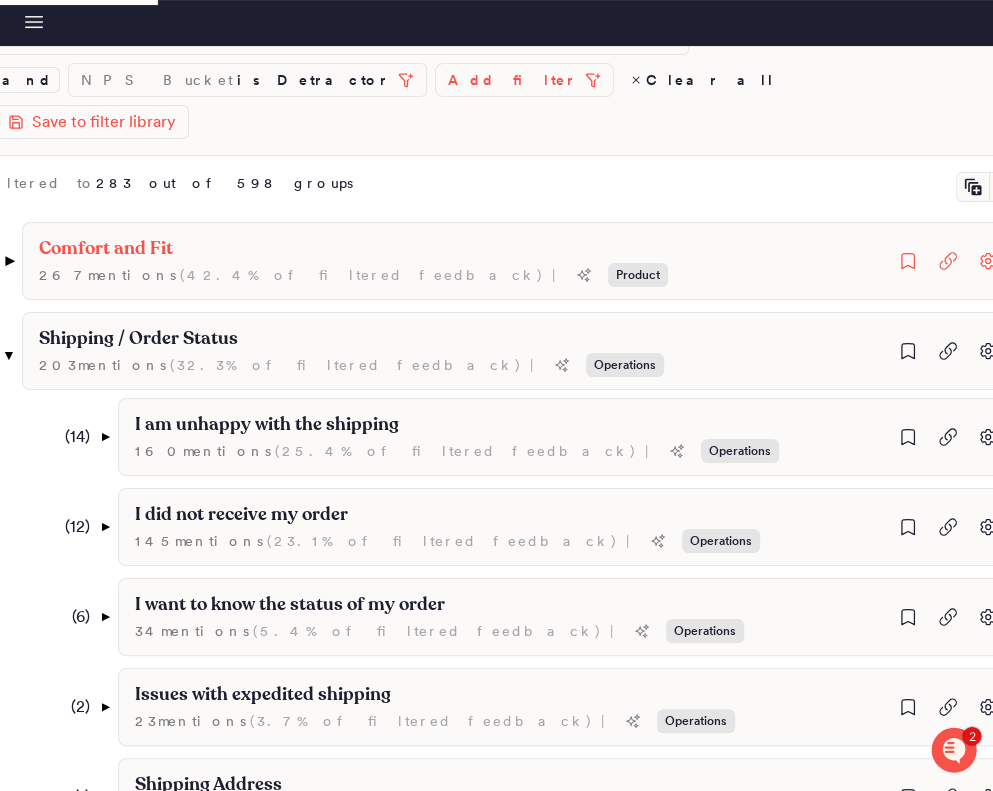 click on "▼" at bounding box center (9, 261) 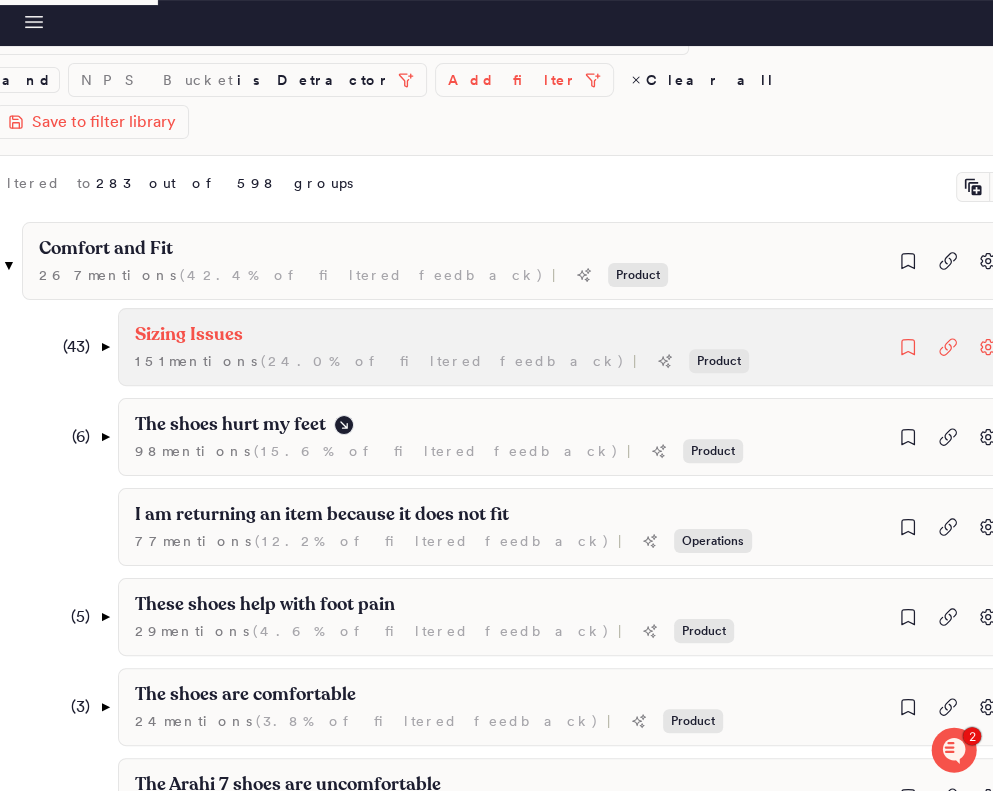 click on "Sizing Issues" at bounding box center (189, 335) 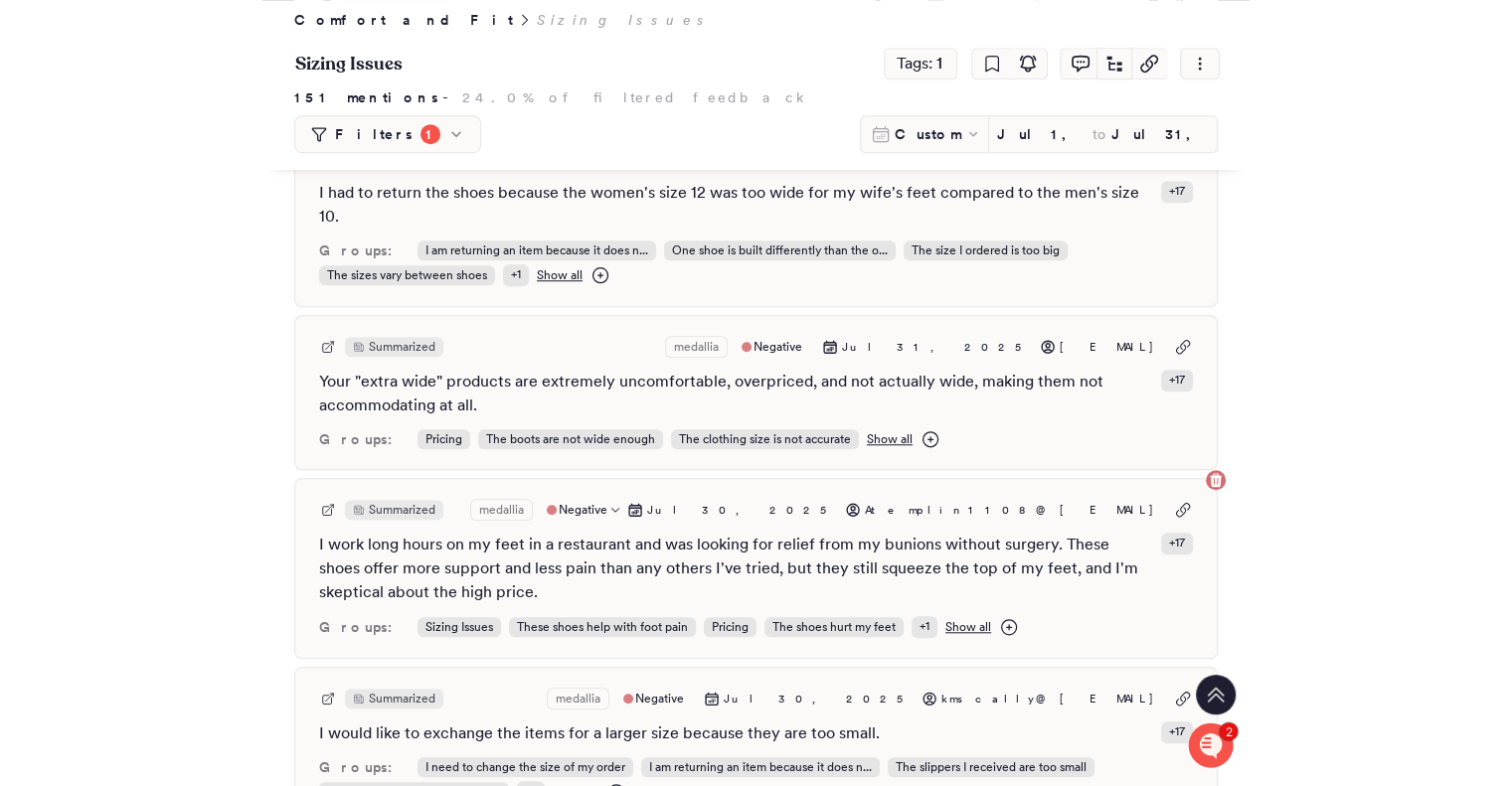 scroll, scrollTop: 831, scrollLeft: 0, axis: vertical 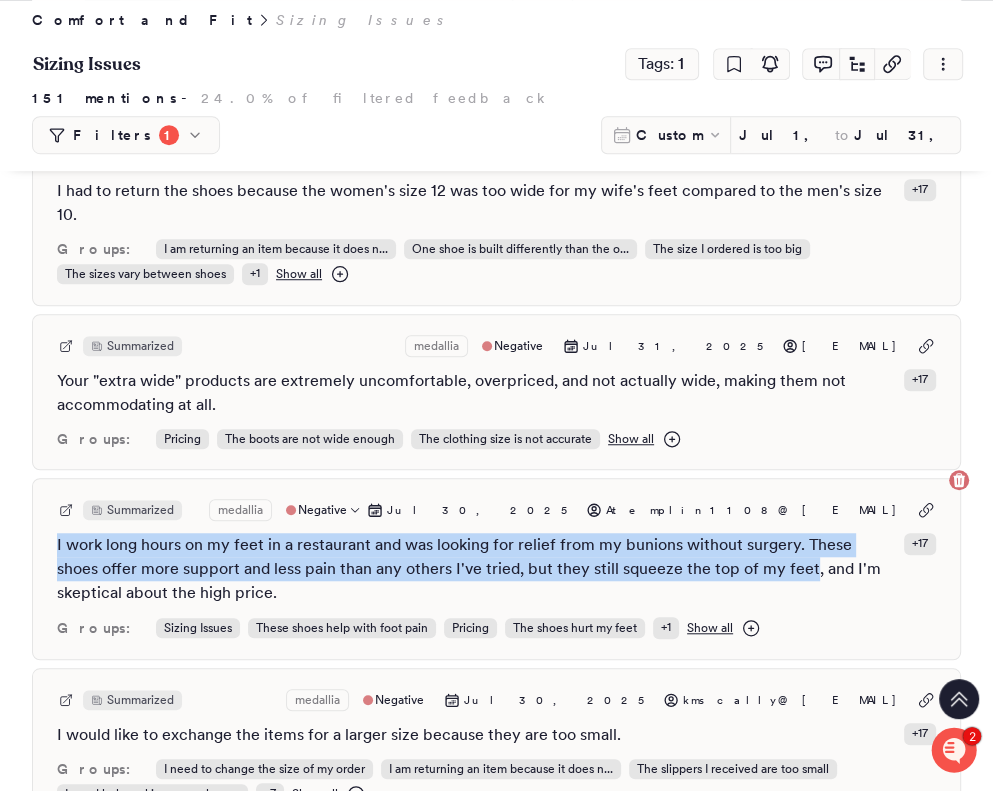 drag, startPoint x: 761, startPoint y: 540, endPoint x: 41, endPoint y: 520, distance: 720.2777 